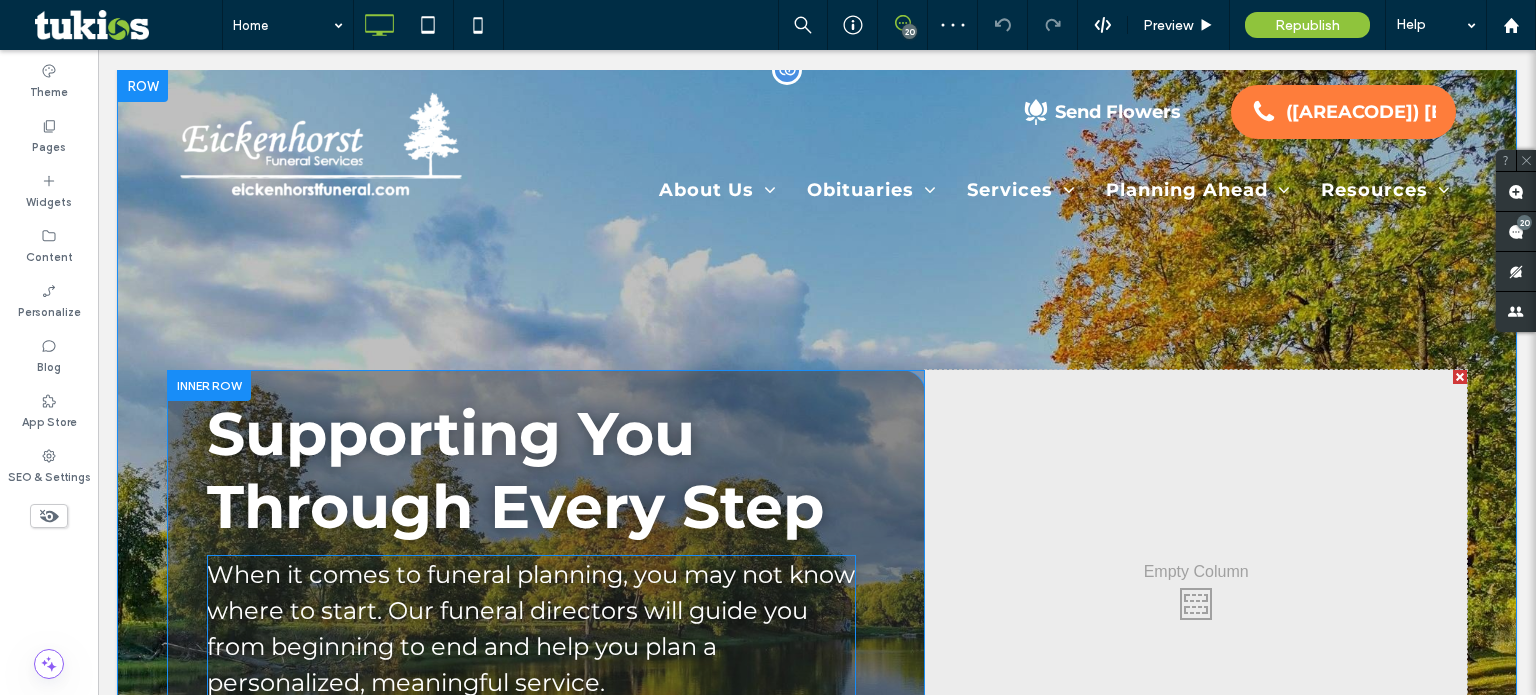 scroll, scrollTop: 0, scrollLeft: 0, axis: both 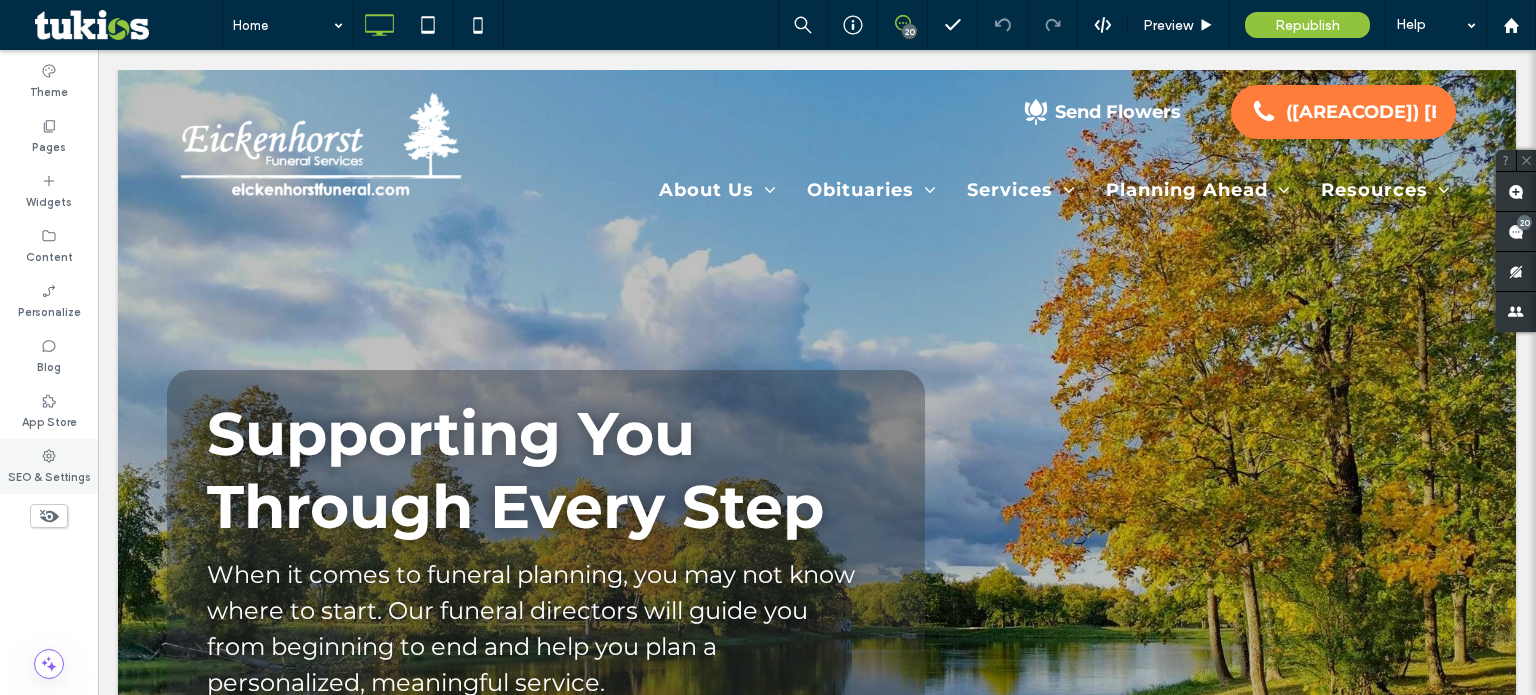 click on "SEO & Settings" at bounding box center (49, 475) 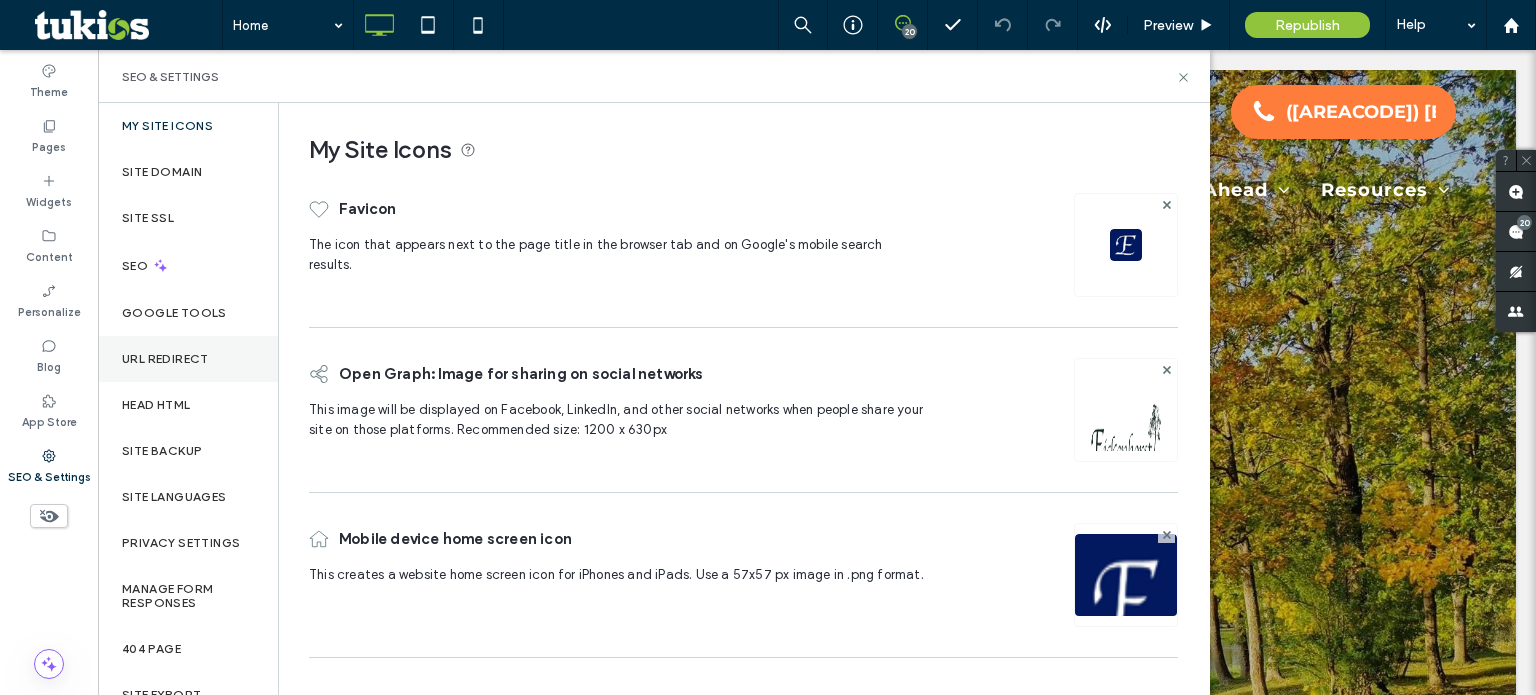 click on "URL Redirect" at bounding box center [188, 359] 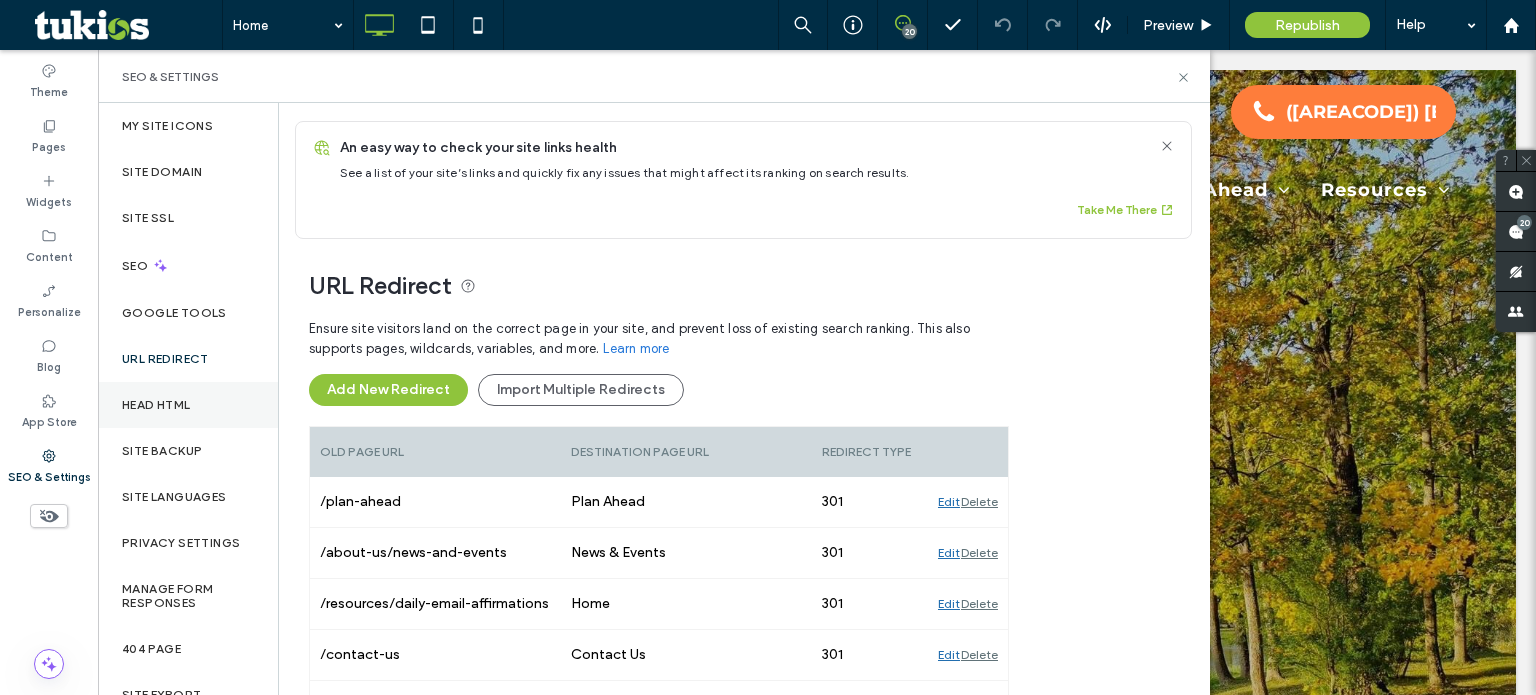 click on "Head HTML" at bounding box center [188, 405] 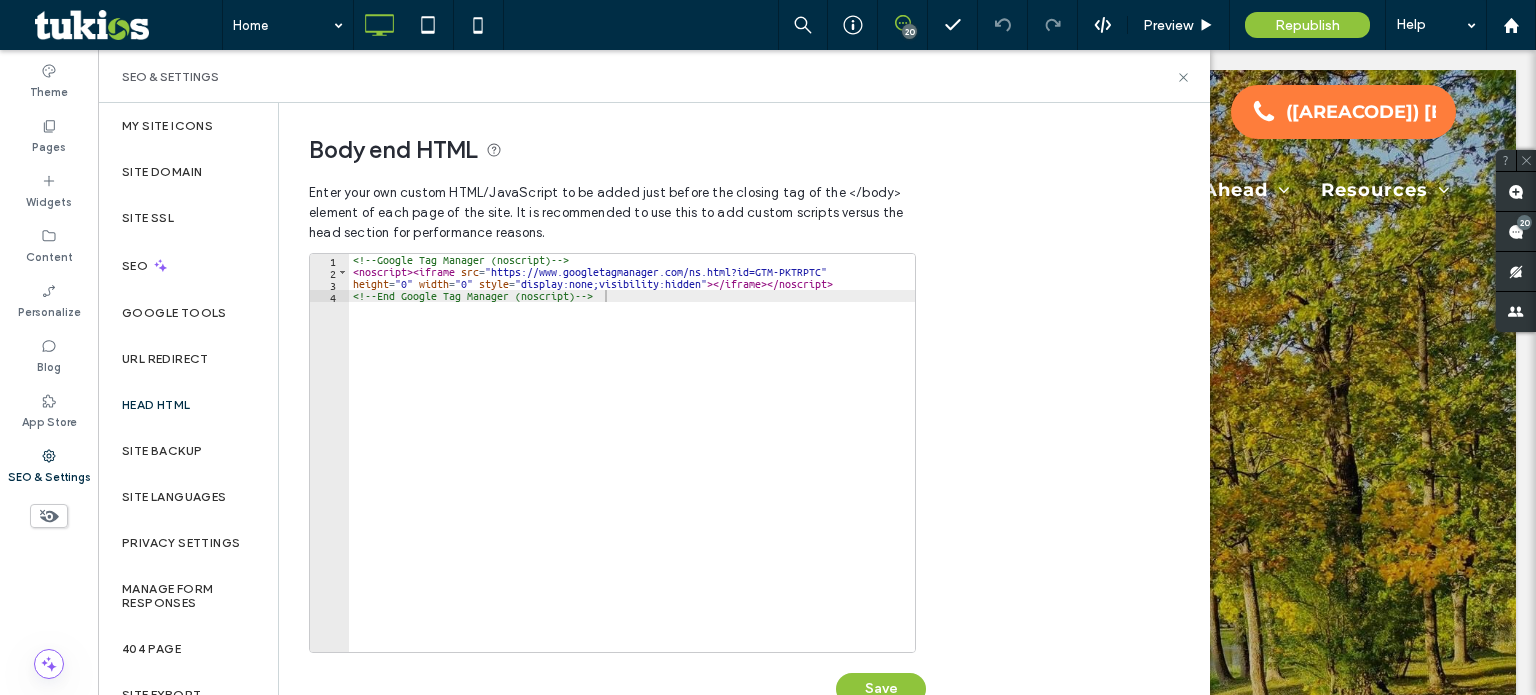 scroll, scrollTop: 674, scrollLeft: 0, axis: vertical 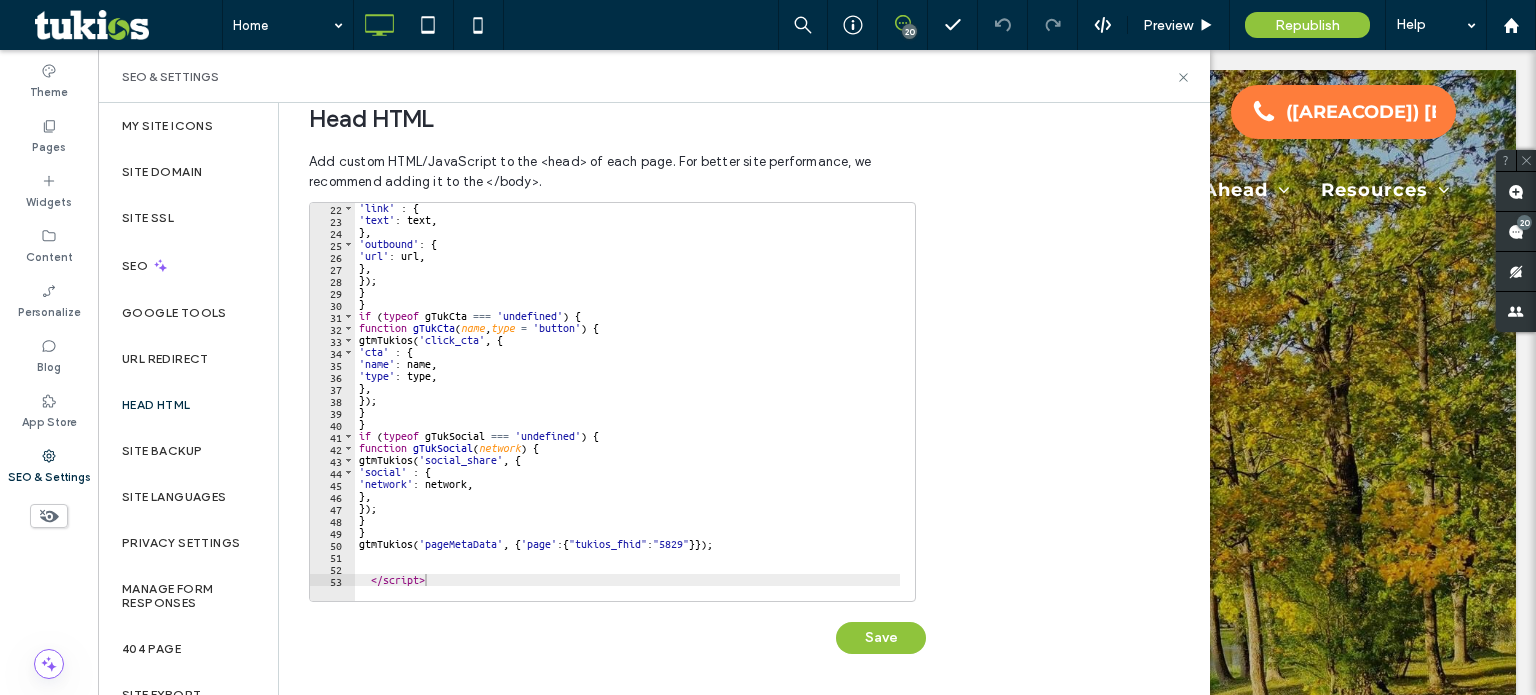type on "*********" 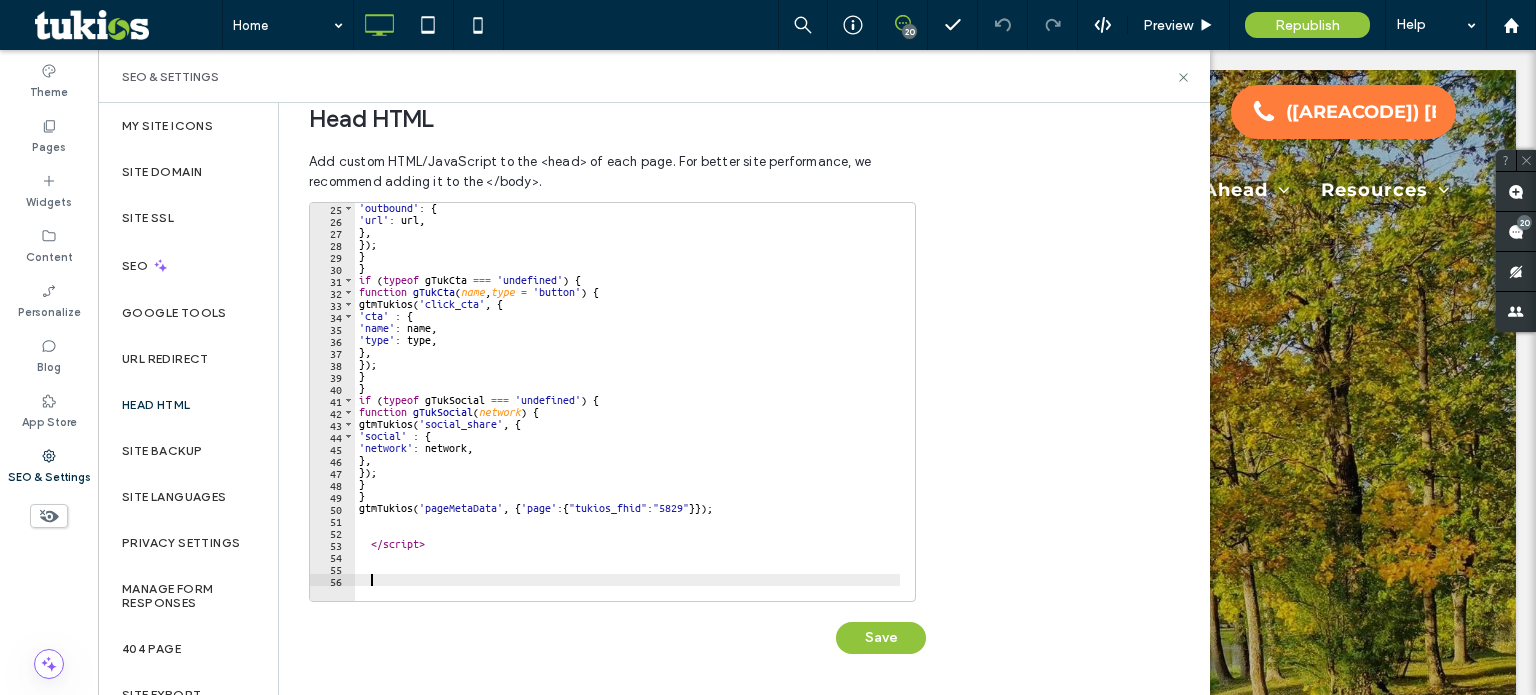 paste on "**********" 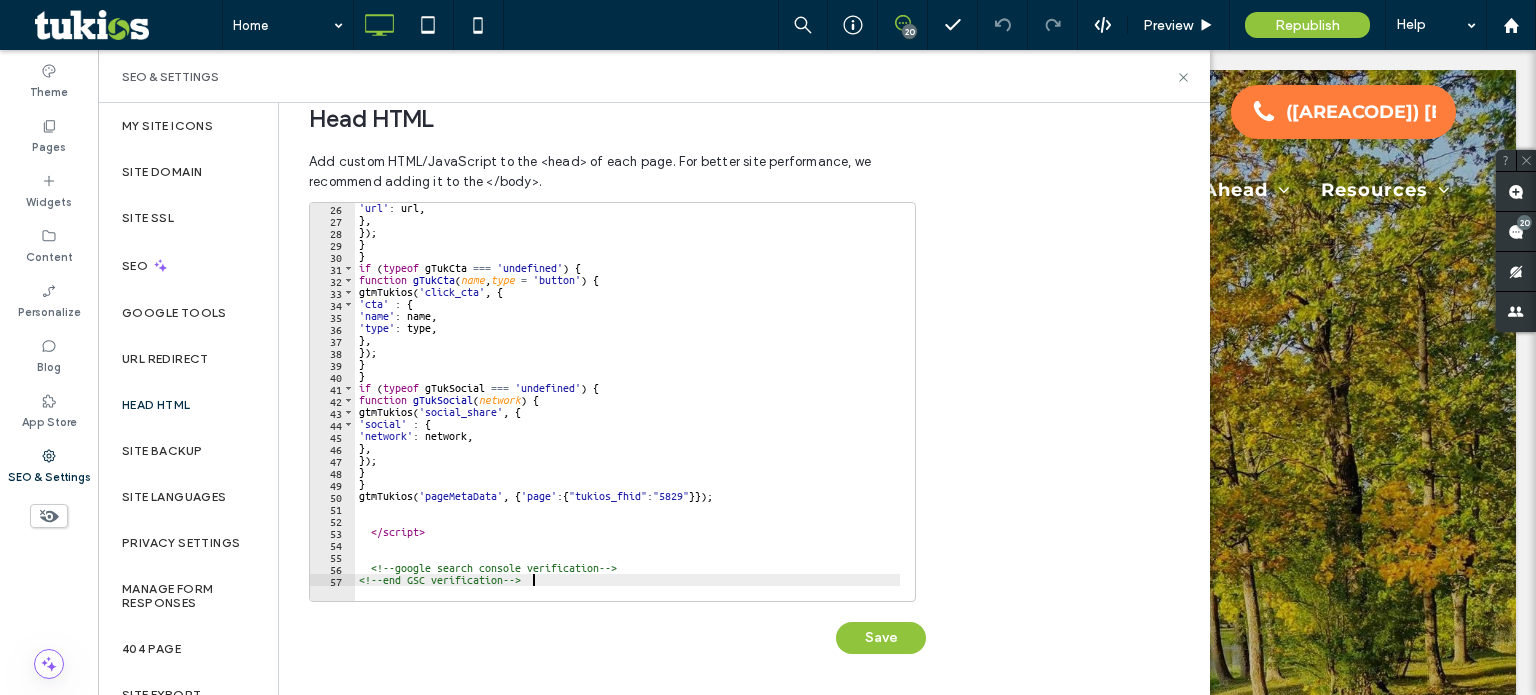 click on "'url' :   url , } , }) ; } } if   ( typeof   gTukCta   ===   'undefined' )   { function   gTukCta ( name ,  type   =   'button' )   { gtmTukios ( 'click_cta' ,   { 'cta'   :   { 'name' :   name , 'type' :   type , } , }) ; } } if   ( typeof   gTukSocial   ===   'undefined' )   { function   gTukSocial ( network )   { gtmTukios ( 'social_share' ,   { 'social'   :   { 'network' :   network , } , }) ; } } gtmTukios ( 'pageMetaData' ,   { 'page' : { "tukios_fhid" : "5829" }}) ;       </ script >          <!--  google search console verification  --> <!--  end GSC verification  -->" at bounding box center (863, 405) 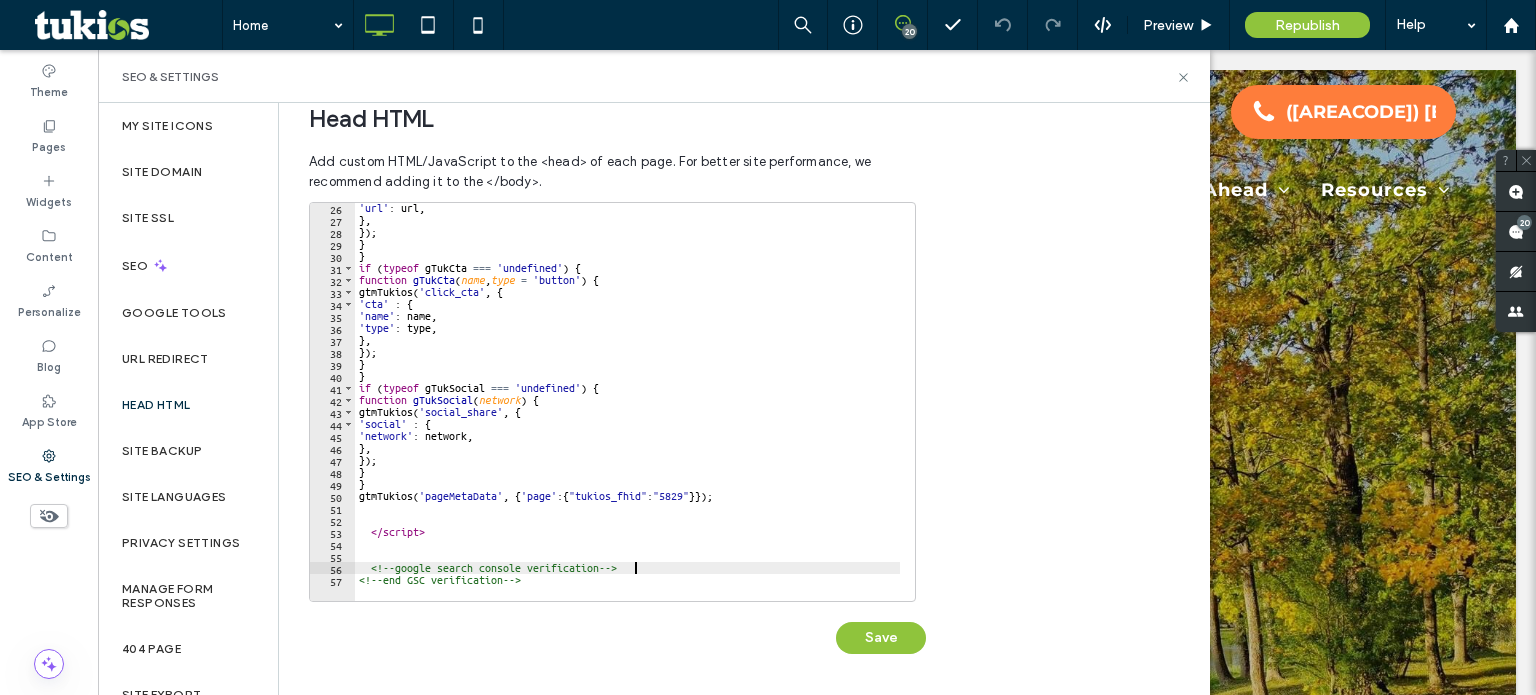 scroll, scrollTop: 0, scrollLeft: 22, axis: horizontal 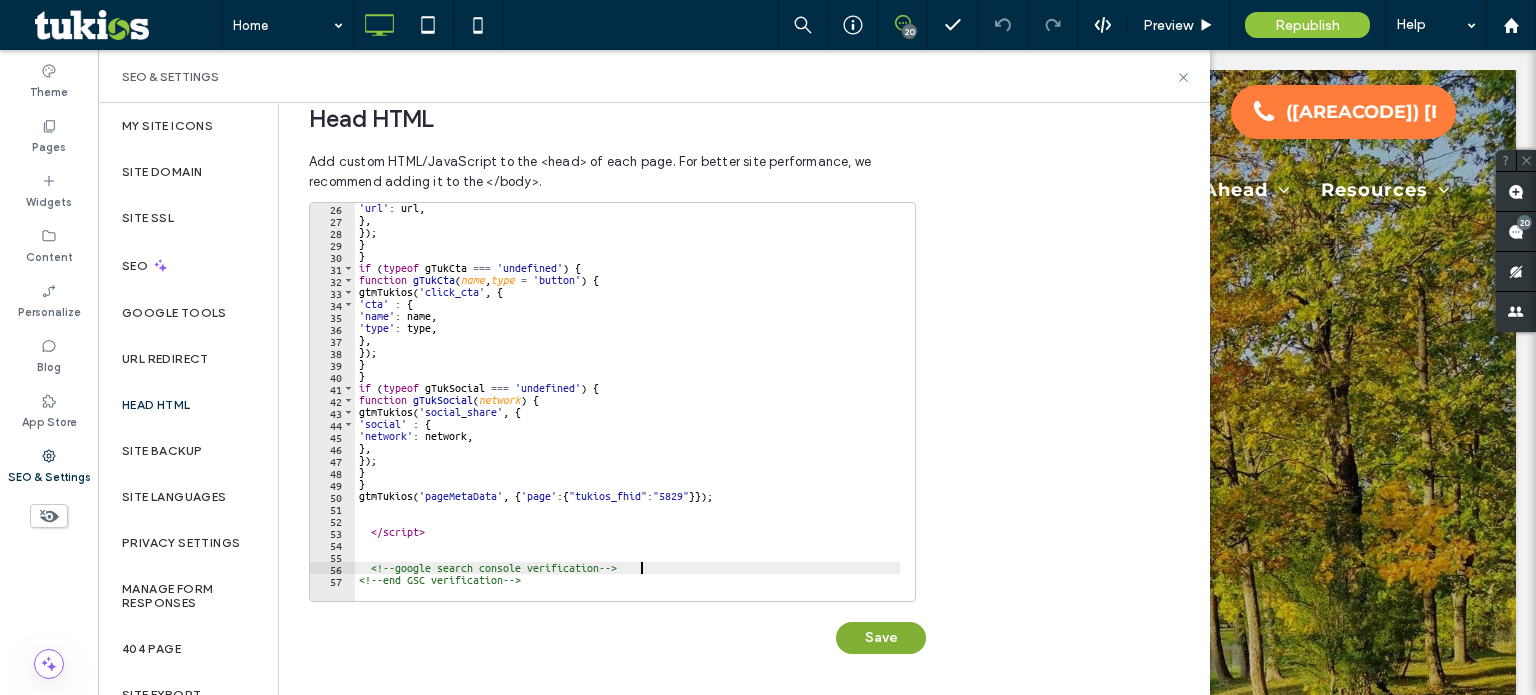 paste on "**********" 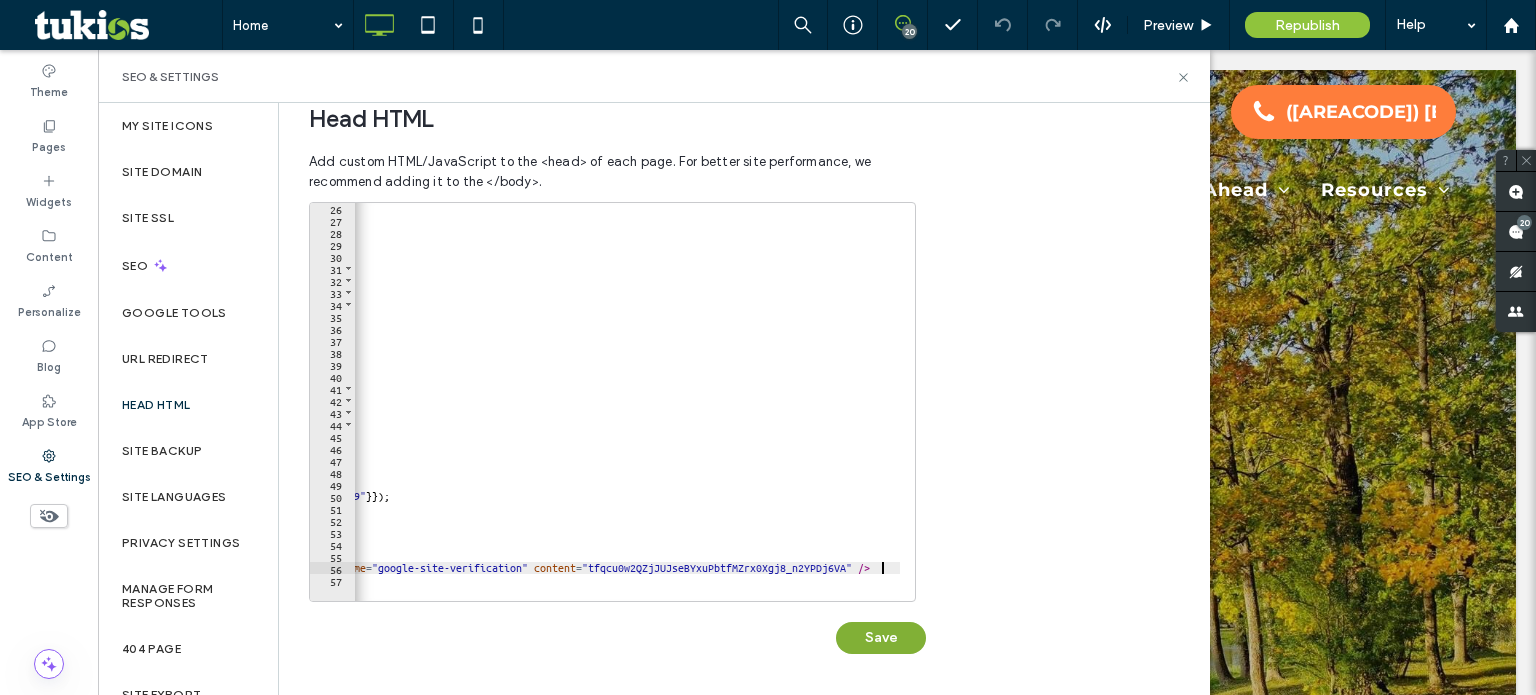 click on "Save" at bounding box center (881, 638) 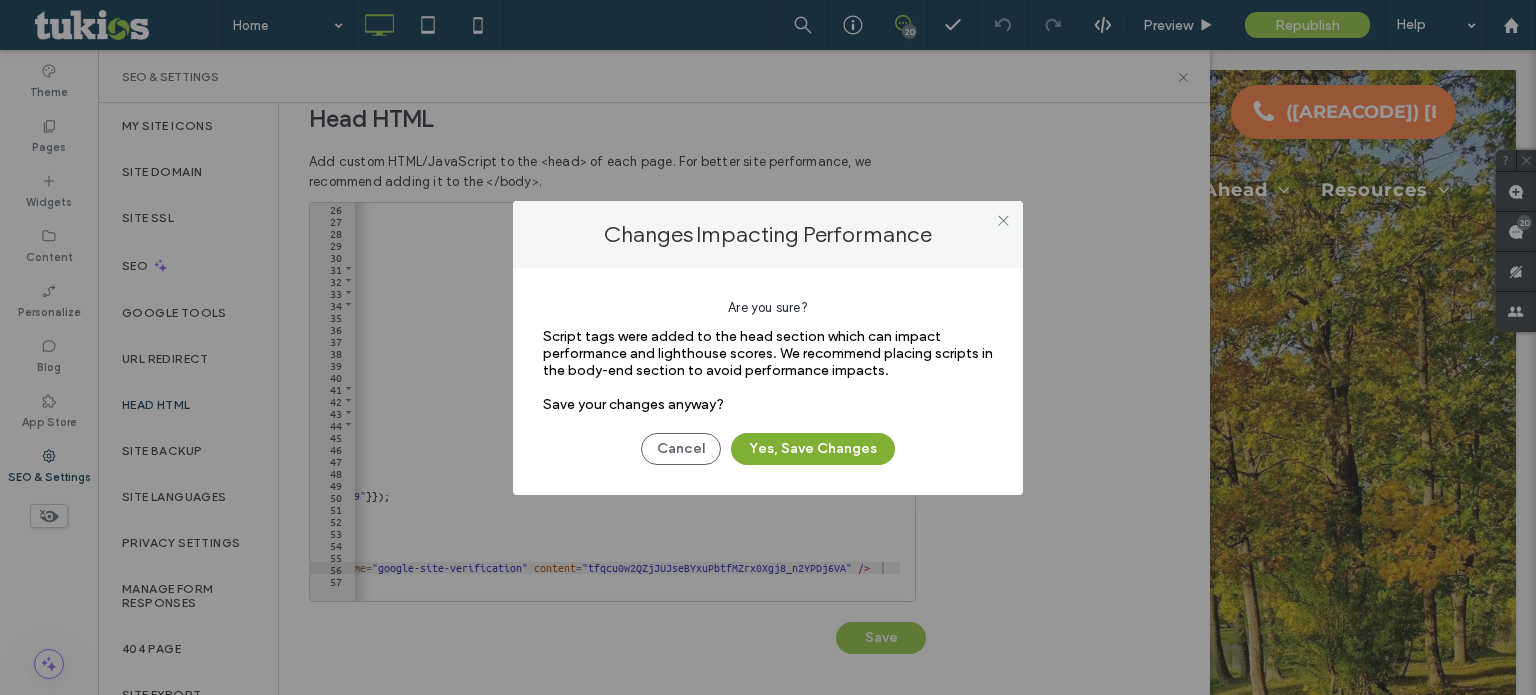 click on "Yes, Save Changes" at bounding box center [813, 449] 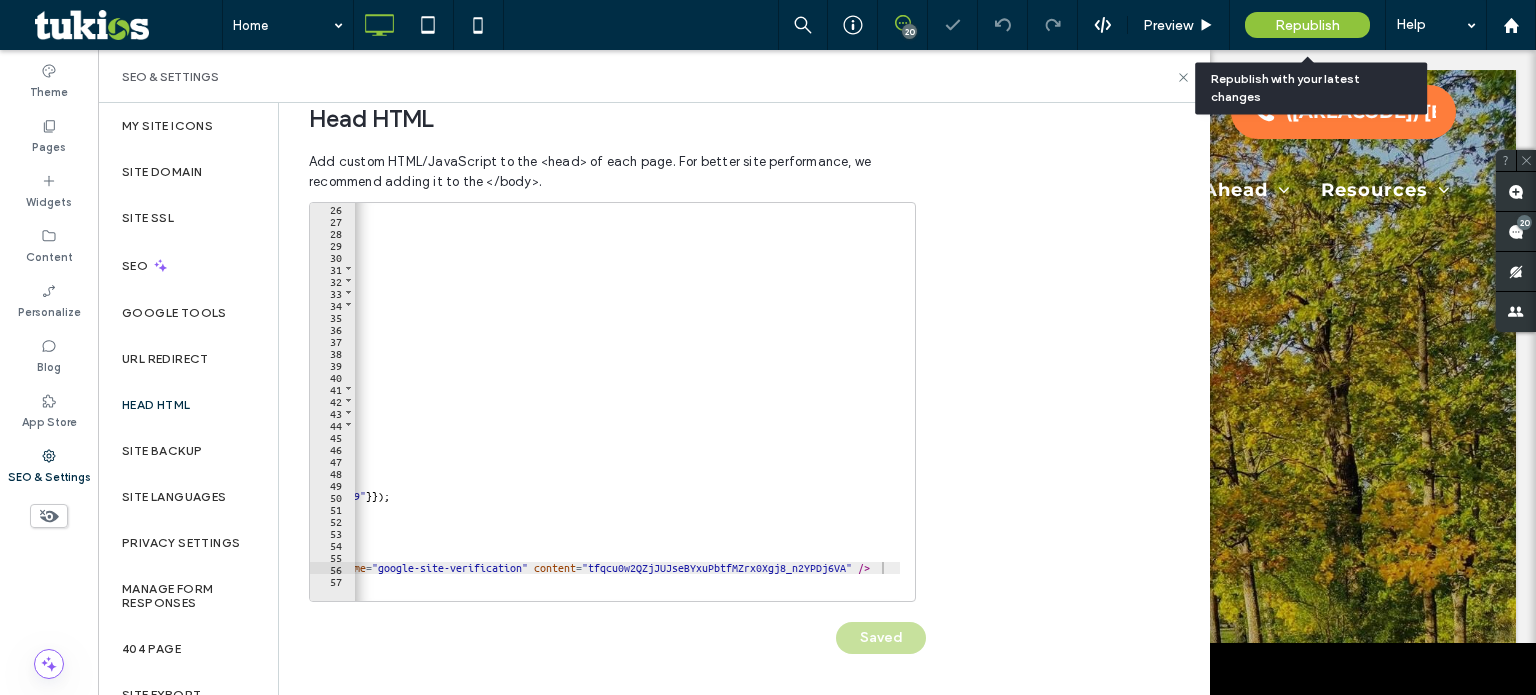 scroll, scrollTop: 0, scrollLeft: 0, axis: both 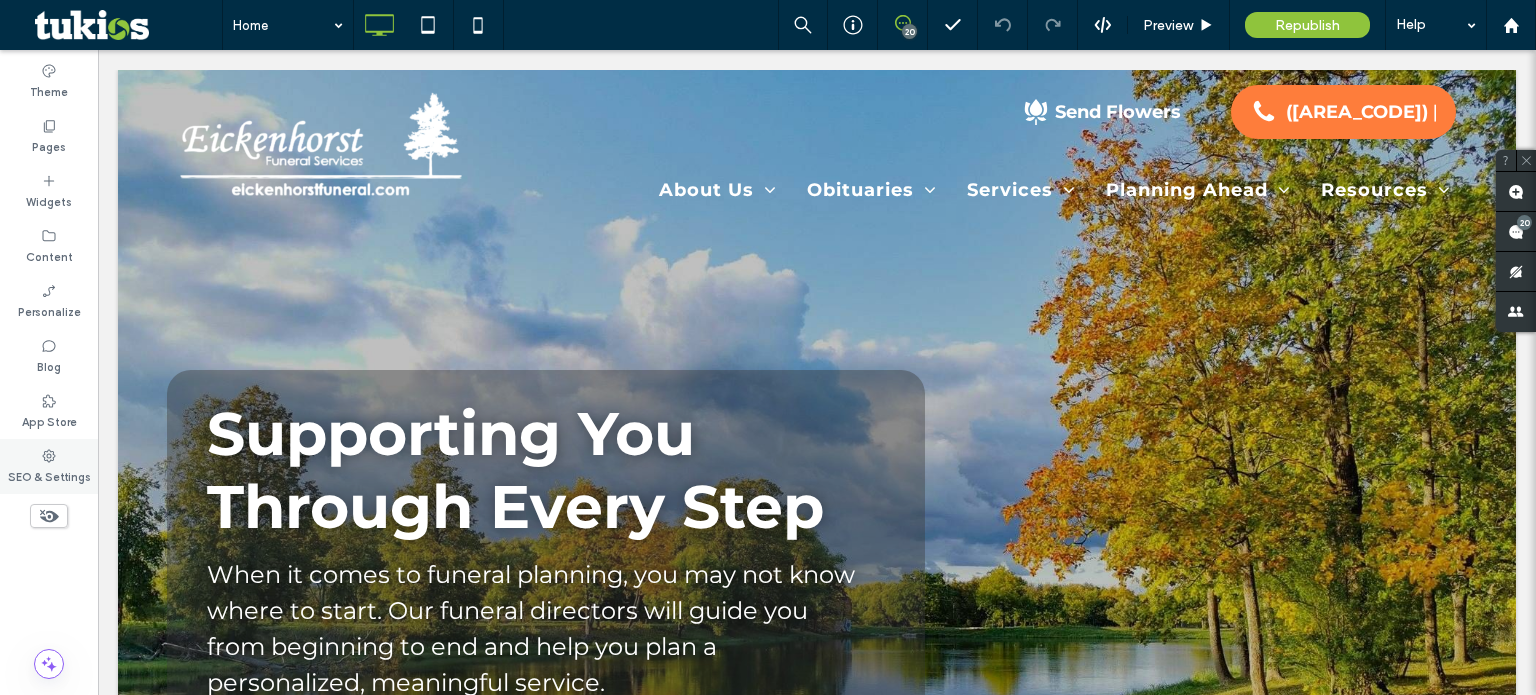 click on "SEO & Settings" at bounding box center [49, 466] 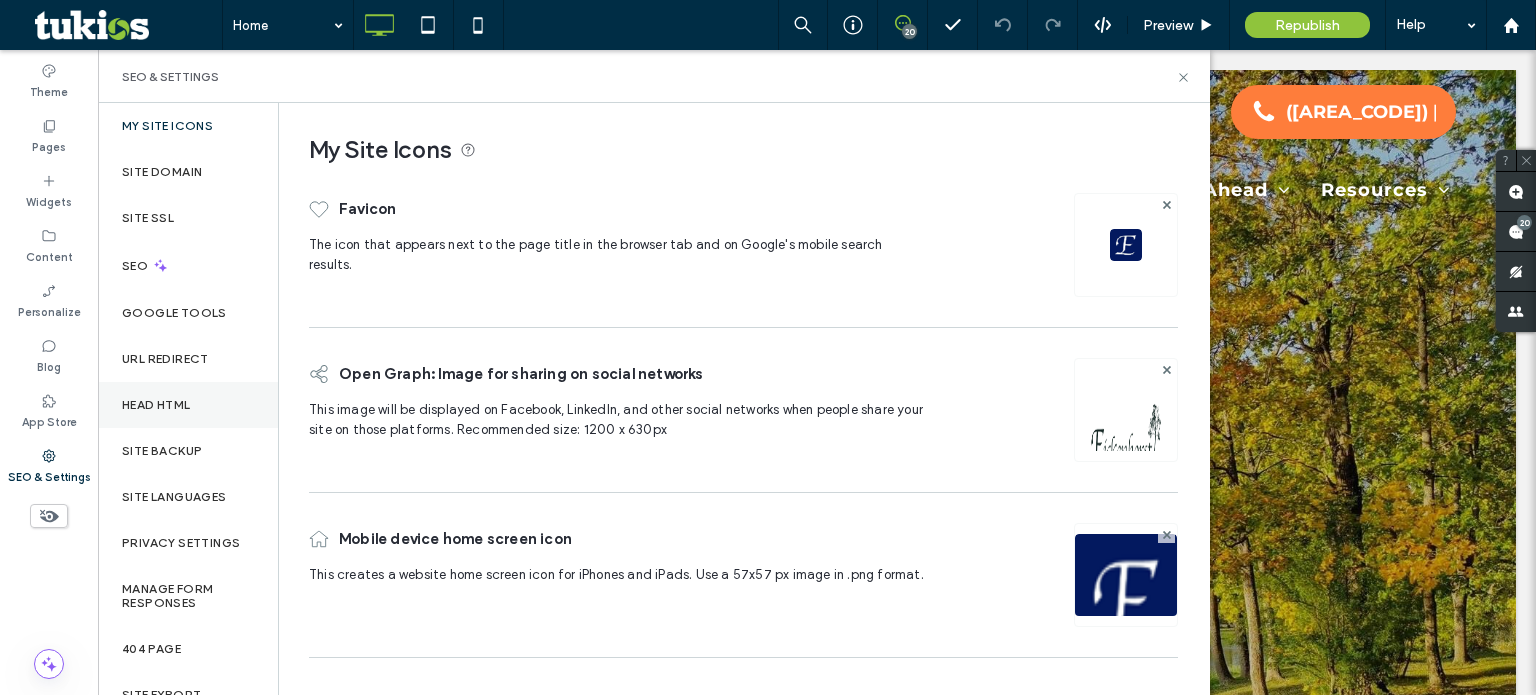 click on "Head HTML" at bounding box center [188, 405] 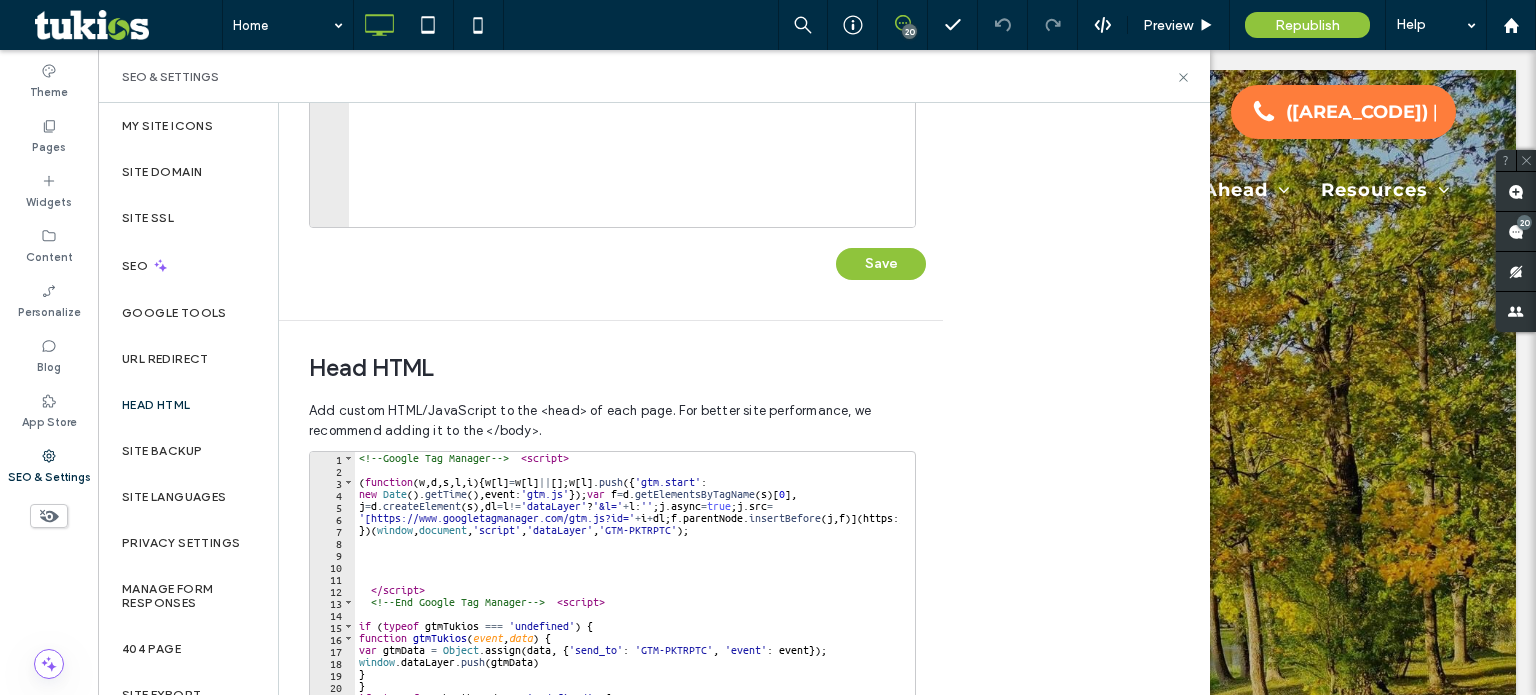 scroll, scrollTop: 674, scrollLeft: 0, axis: vertical 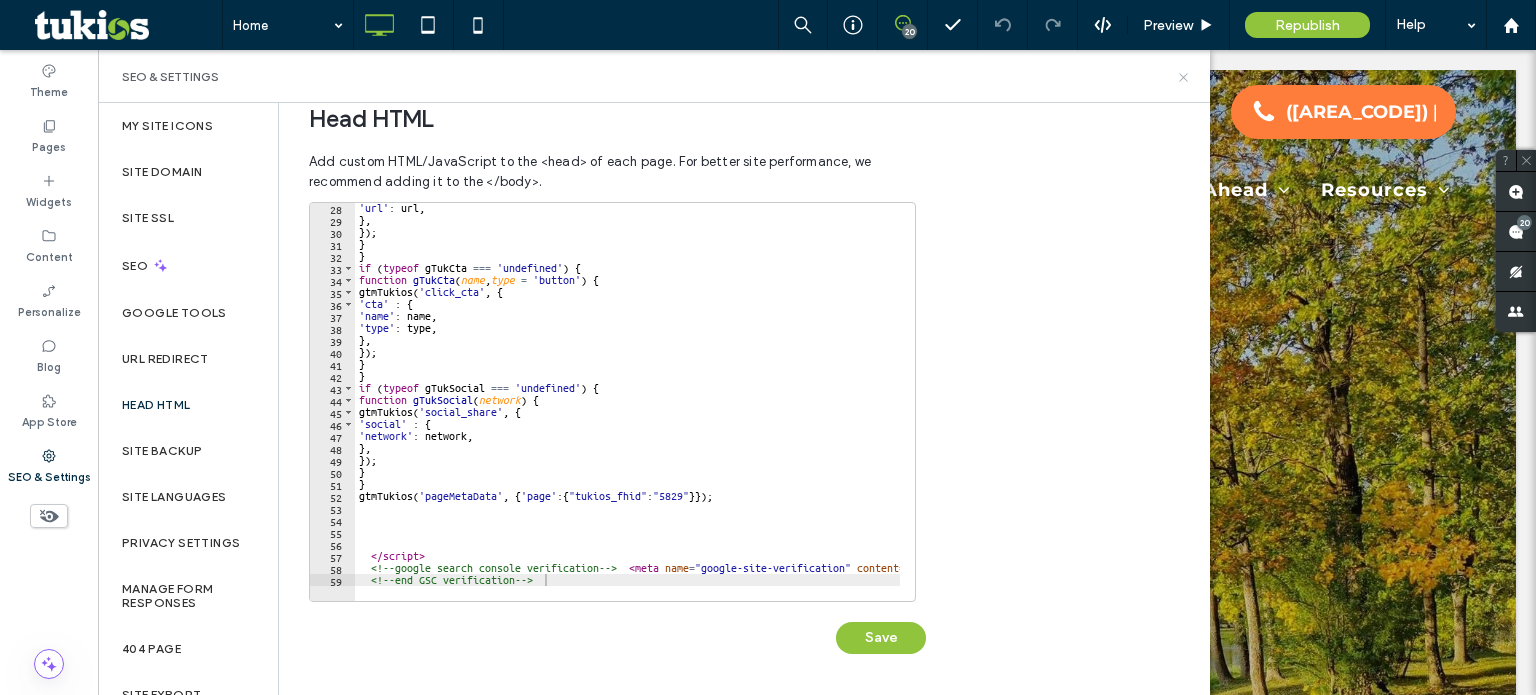 click 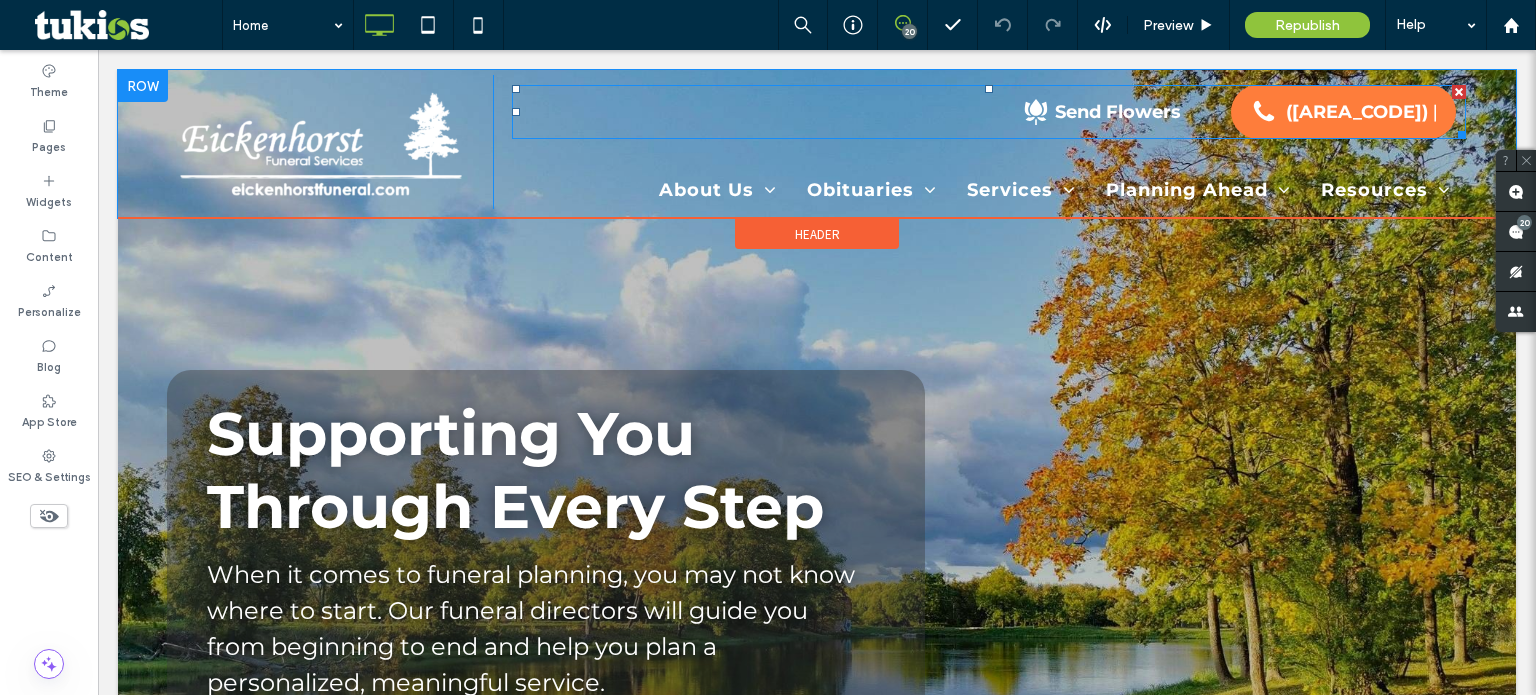 click at bounding box center (989, 112) 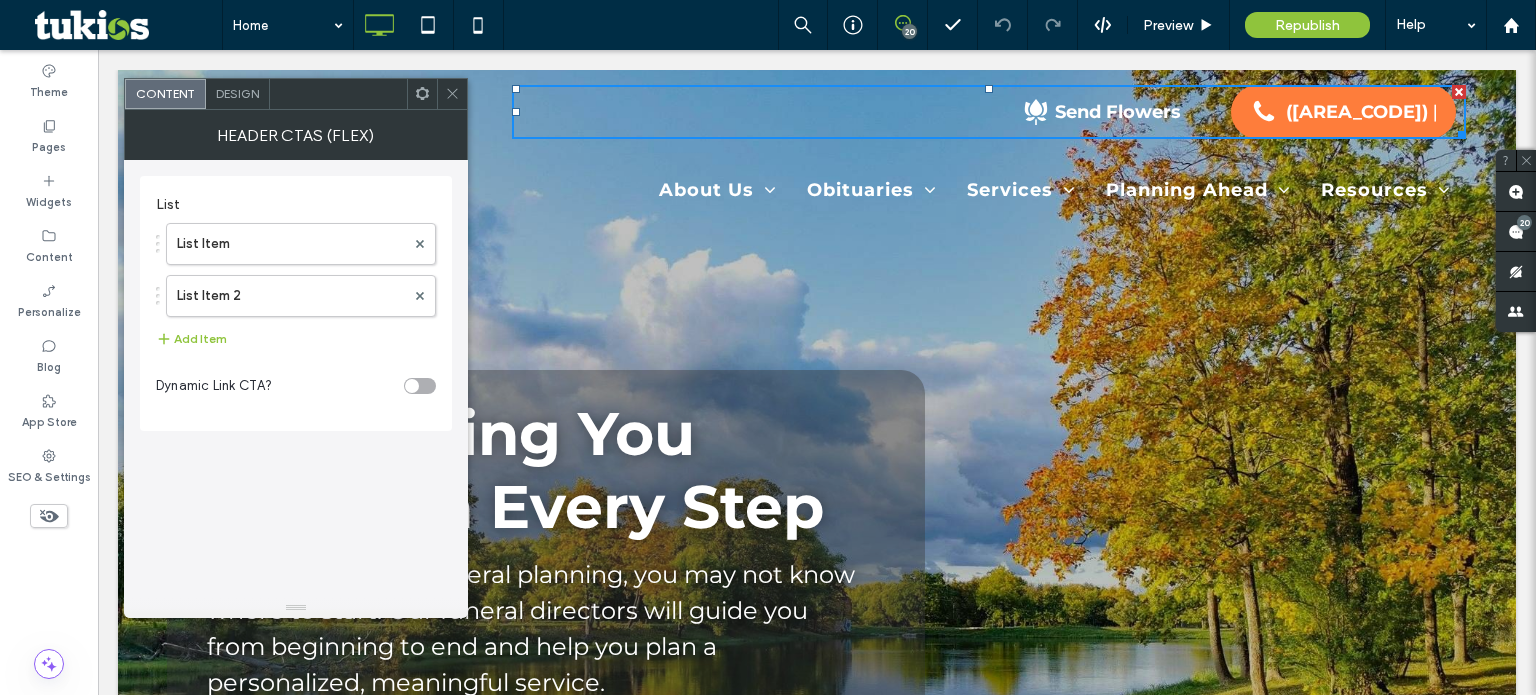 click on "Design" at bounding box center [237, 93] 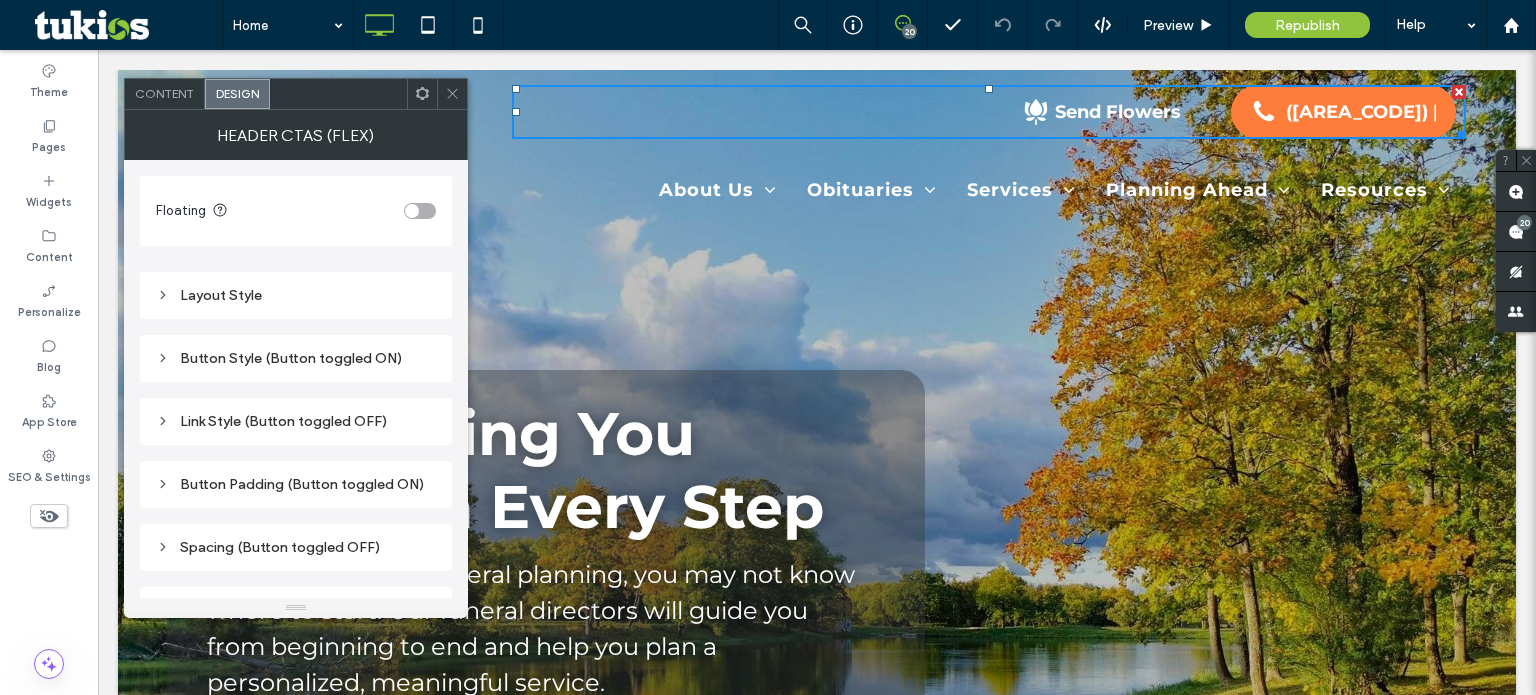 click on "Layout Style" at bounding box center [296, 295] 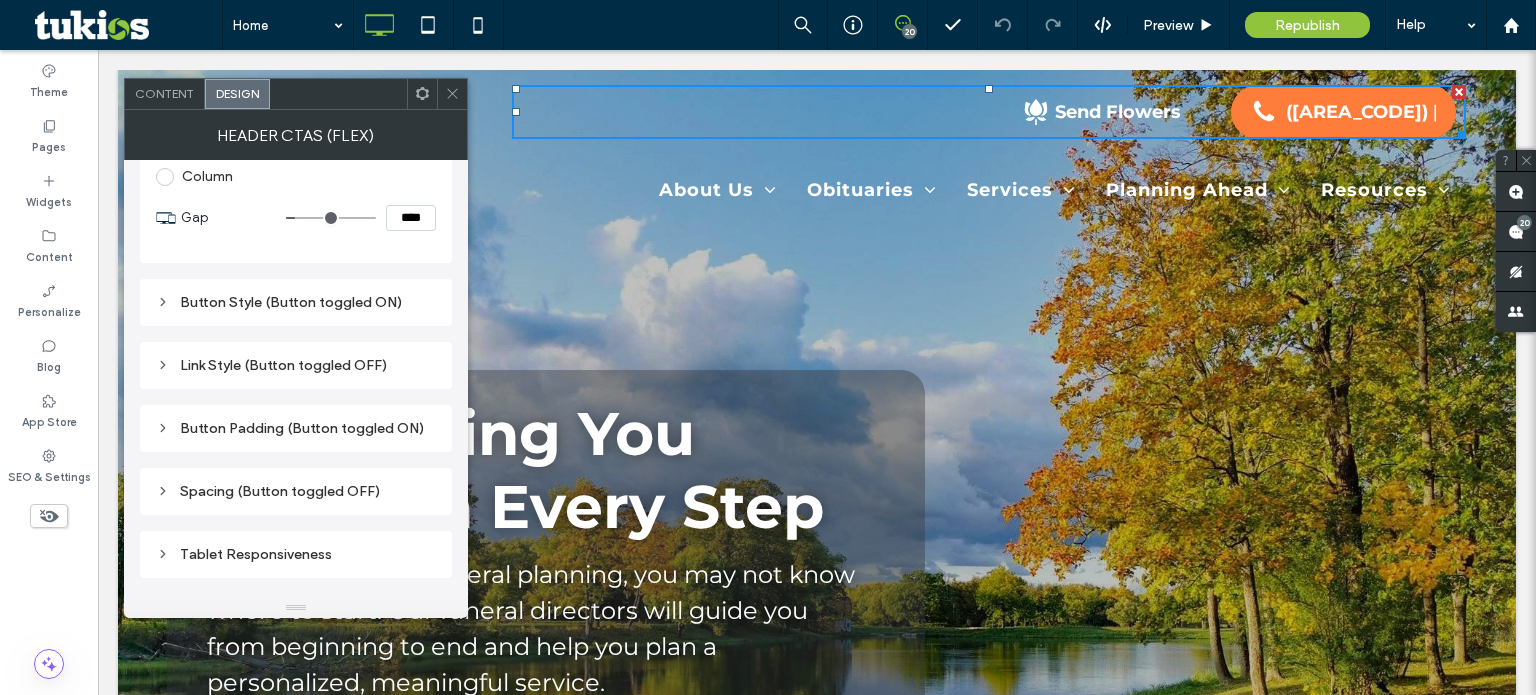 scroll, scrollTop: 504, scrollLeft: 0, axis: vertical 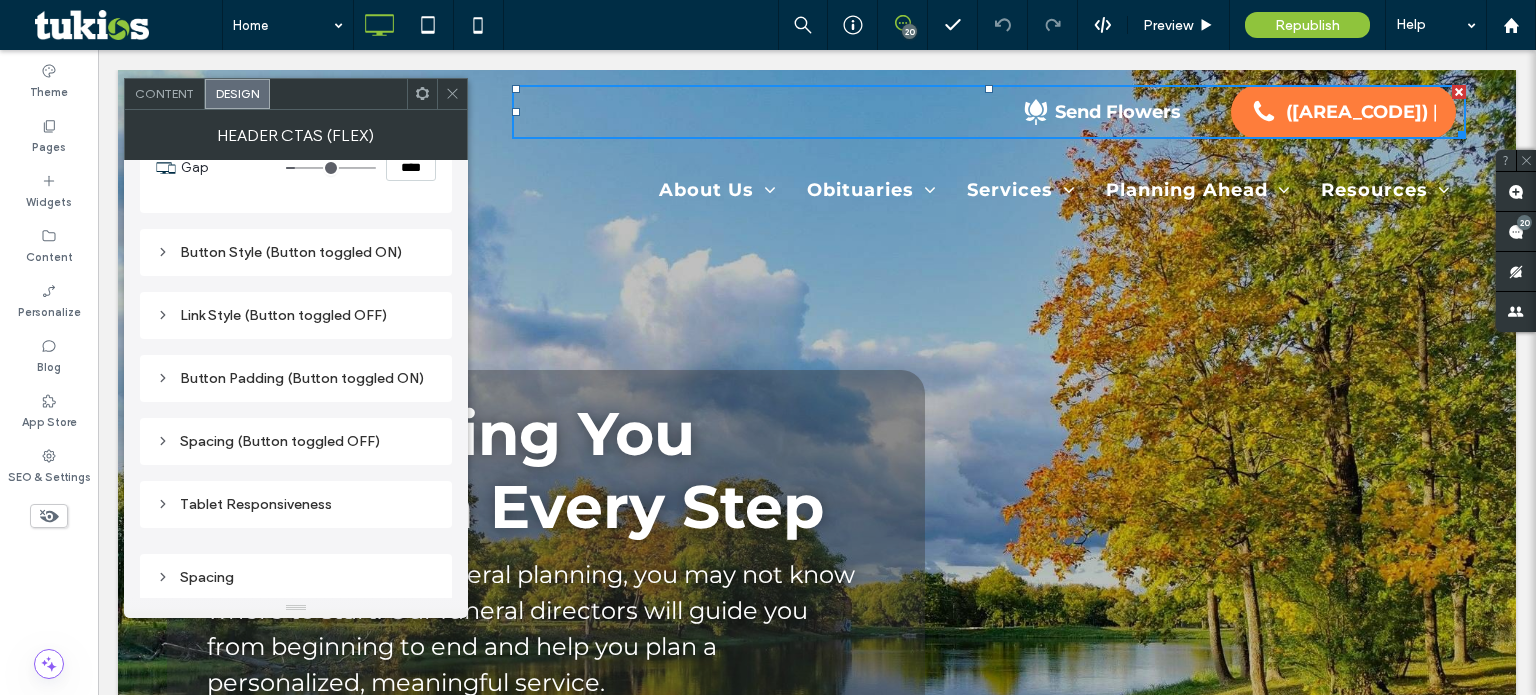 click on "Button Style (Button toggled ON)" at bounding box center (296, 252) 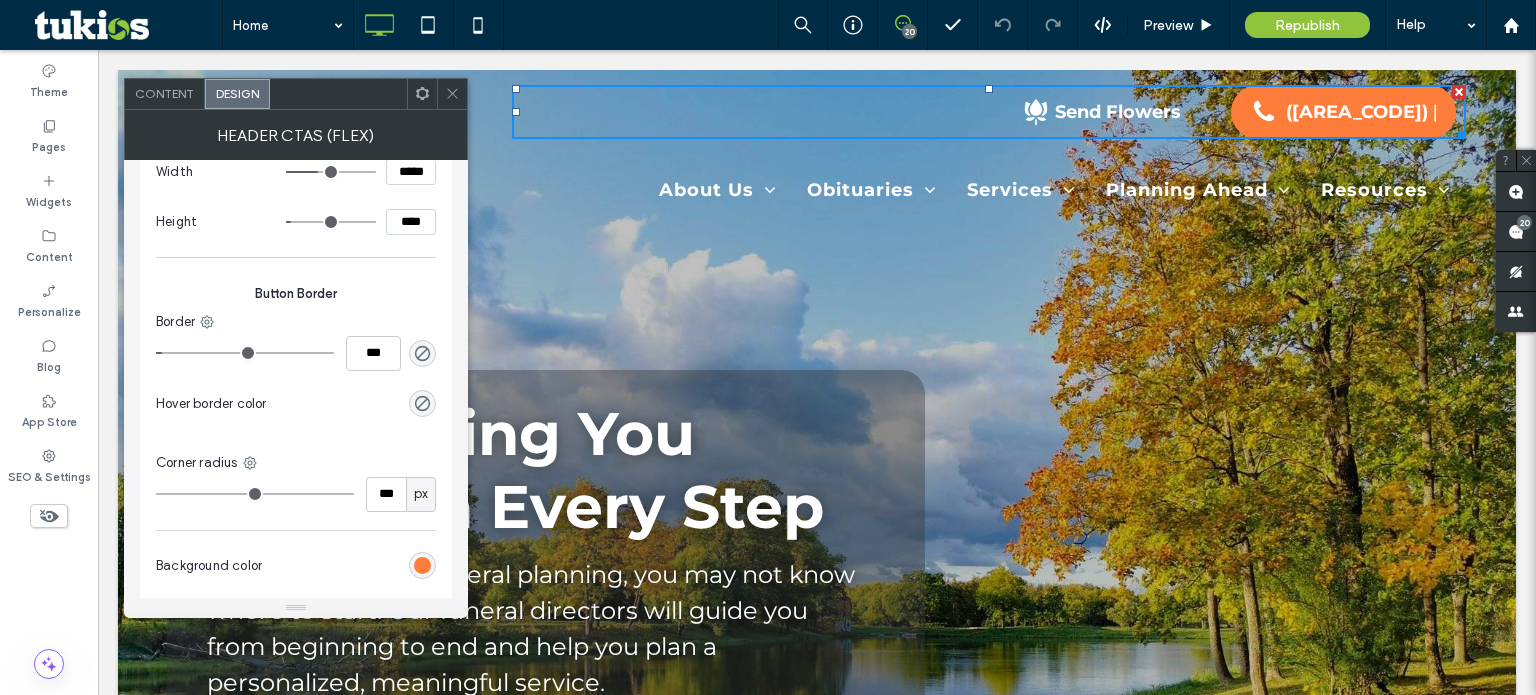 scroll, scrollTop: 2004, scrollLeft: 0, axis: vertical 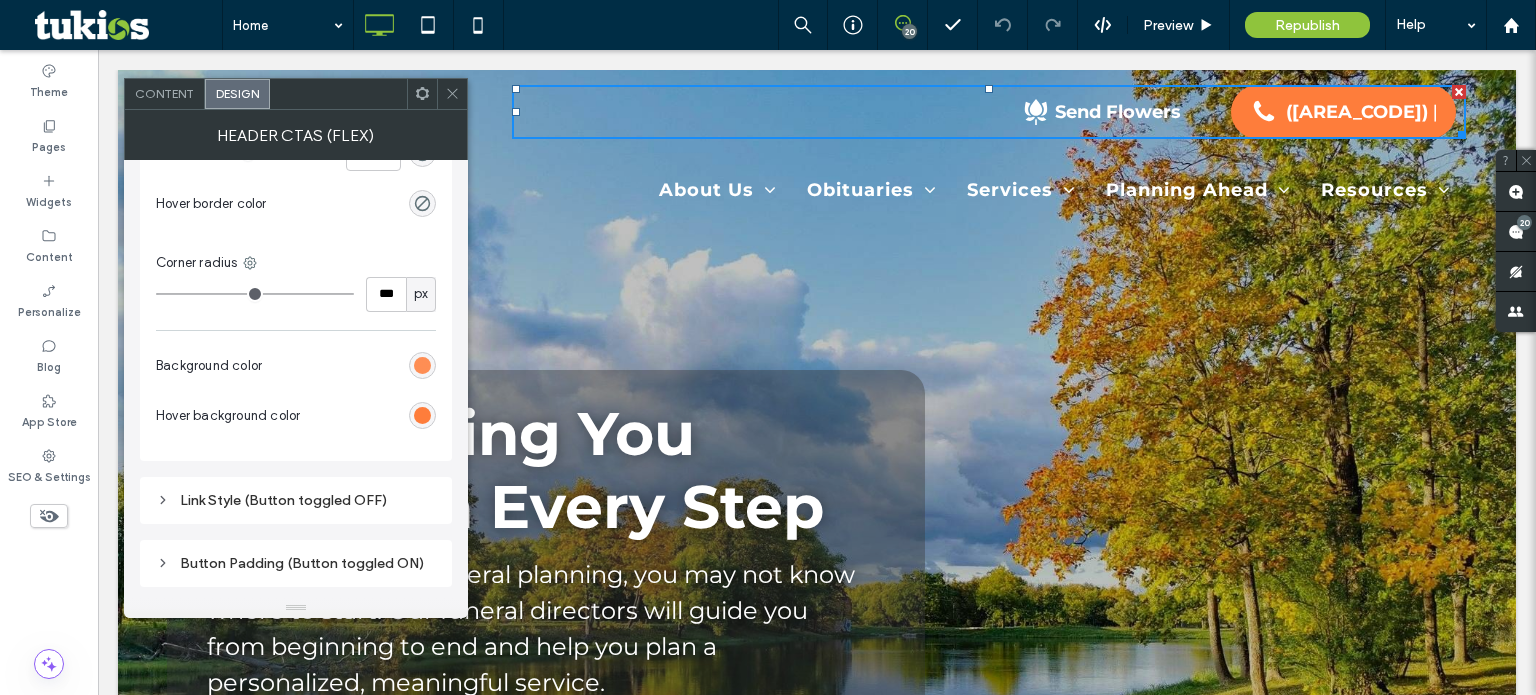 click at bounding box center (422, 365) 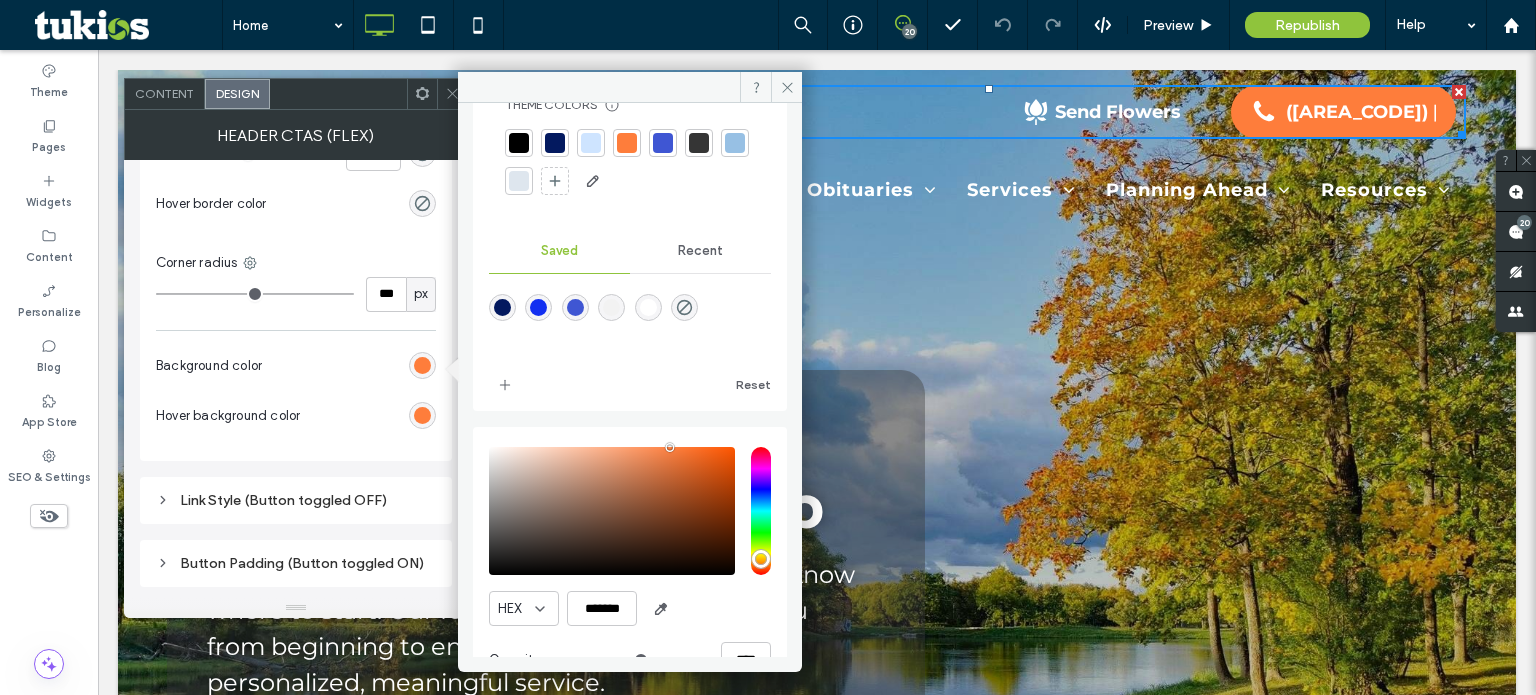 scroll, scrollTop: 108, scrollLeft: 0, axis: vertical 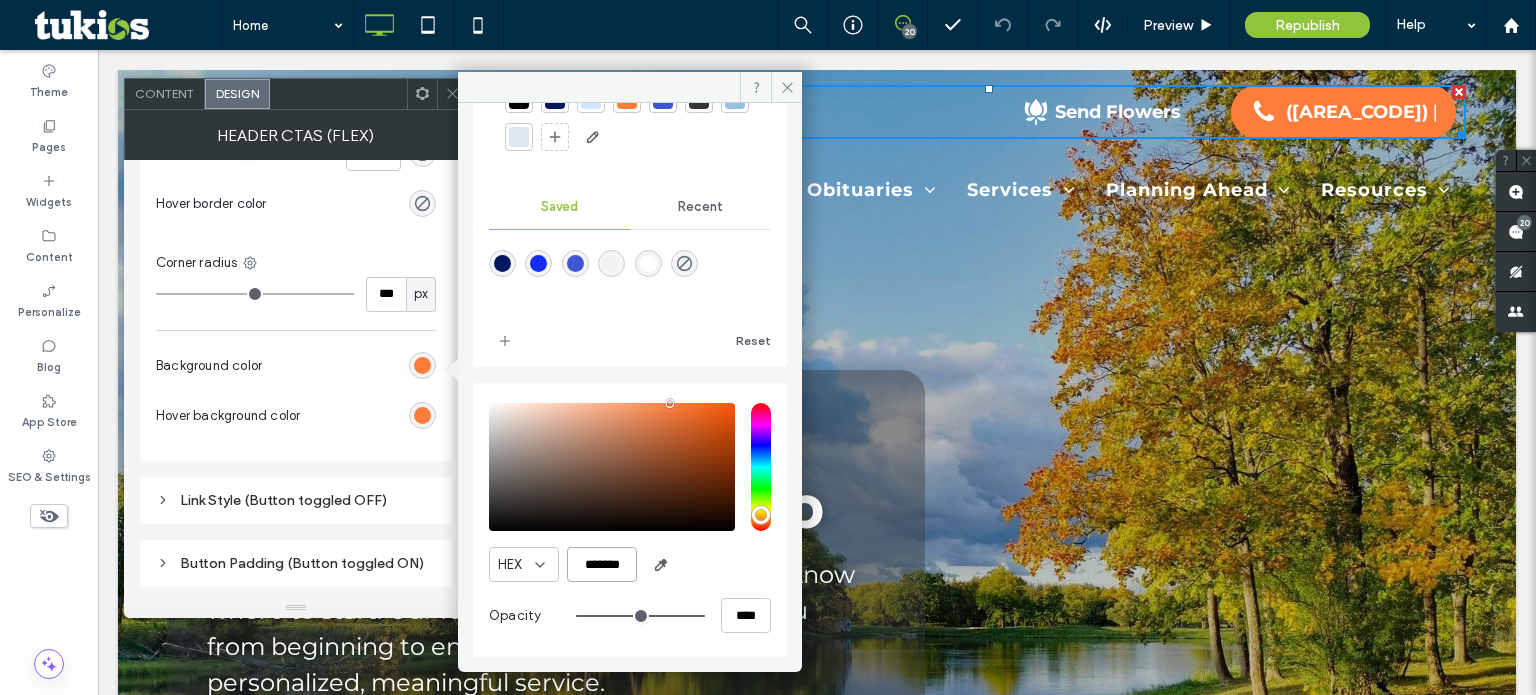 click on "*******" at bounding box center (602, 564) 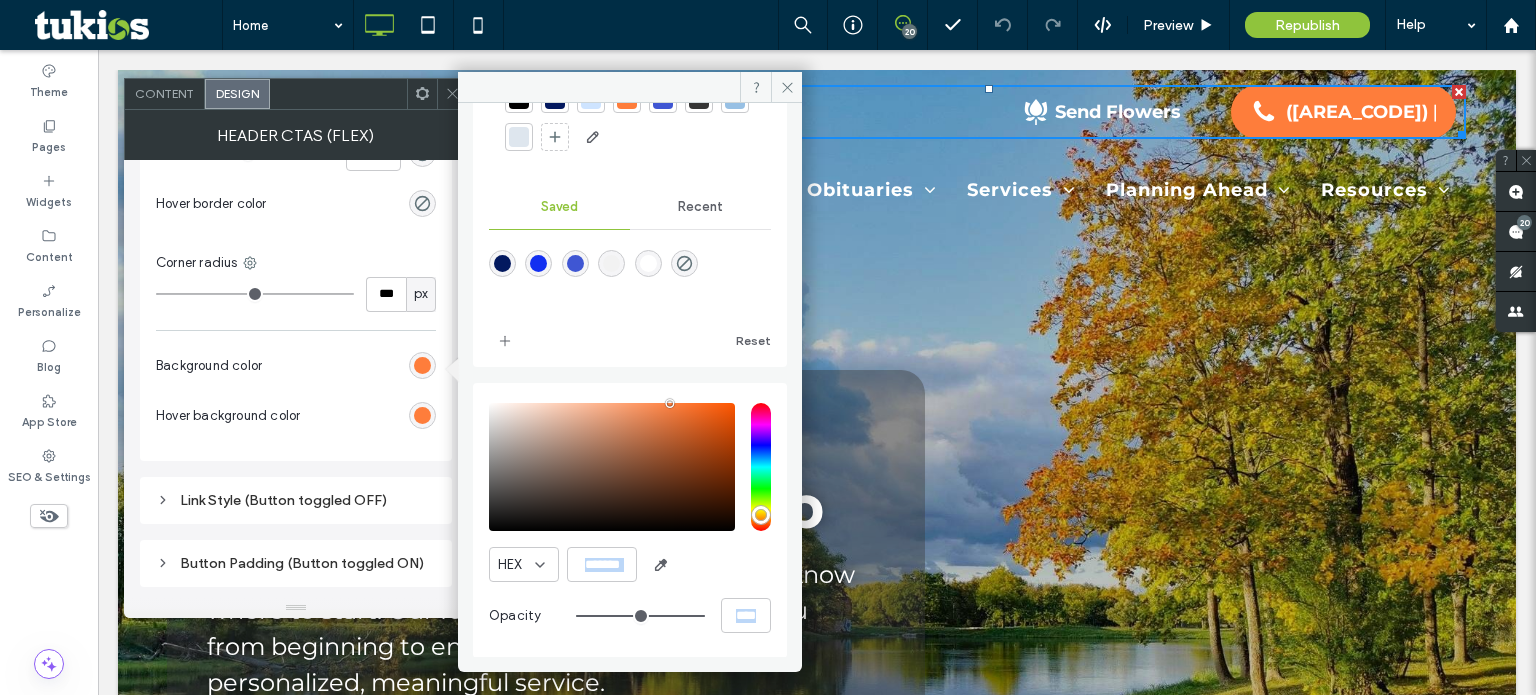 click on "Content Design" at bounding box center (296, 94) 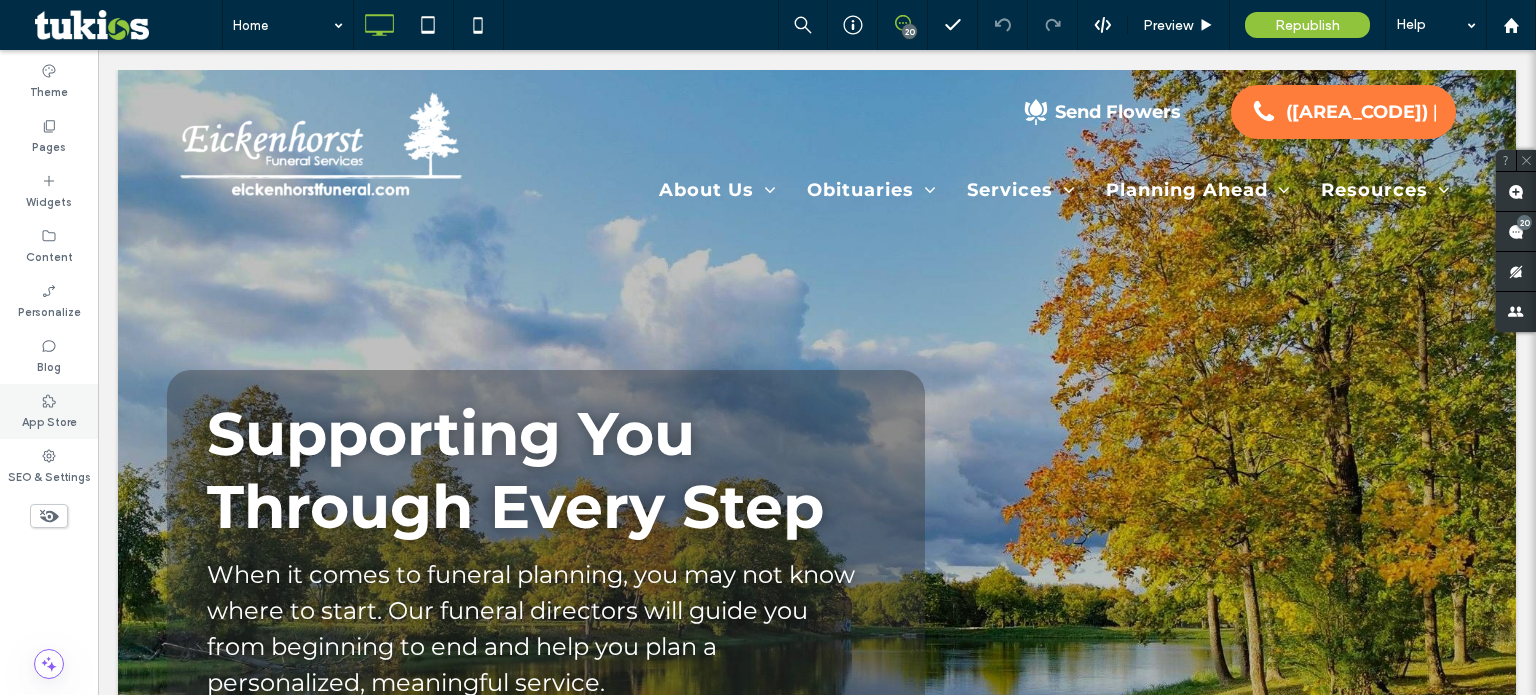 click on "App Store" at bounding box center (49, 411) 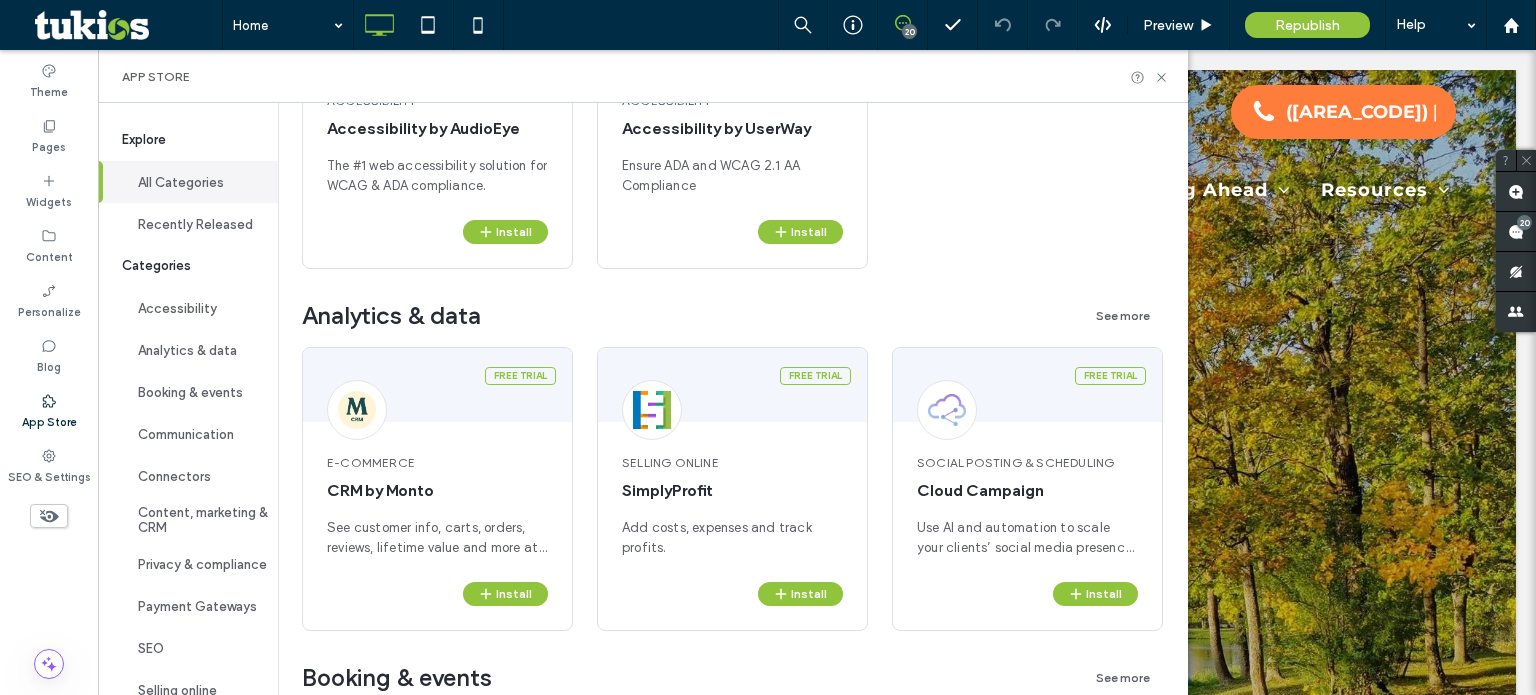 scroll, scrollTop: 600, scrollLeft: 0, axis: vertical 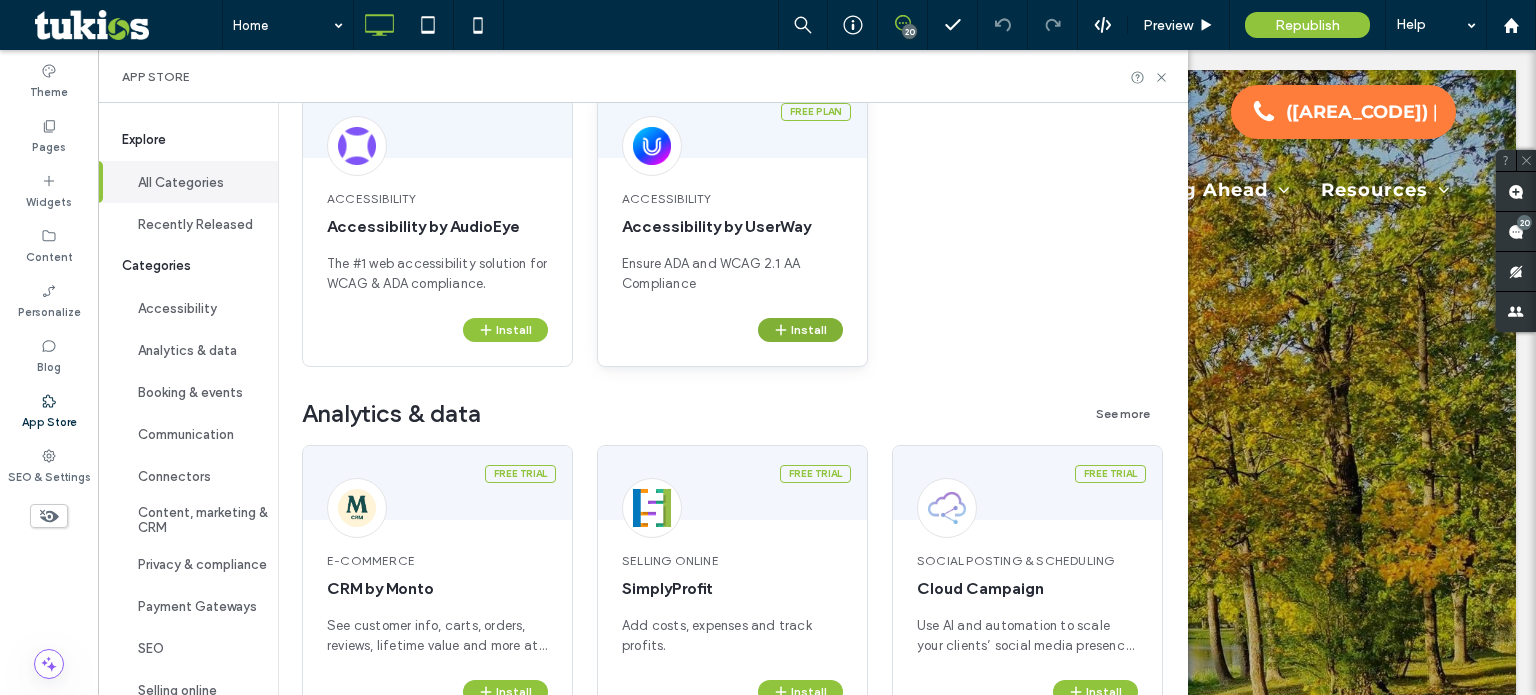 click on "Install" at bounding box center [800, 330] 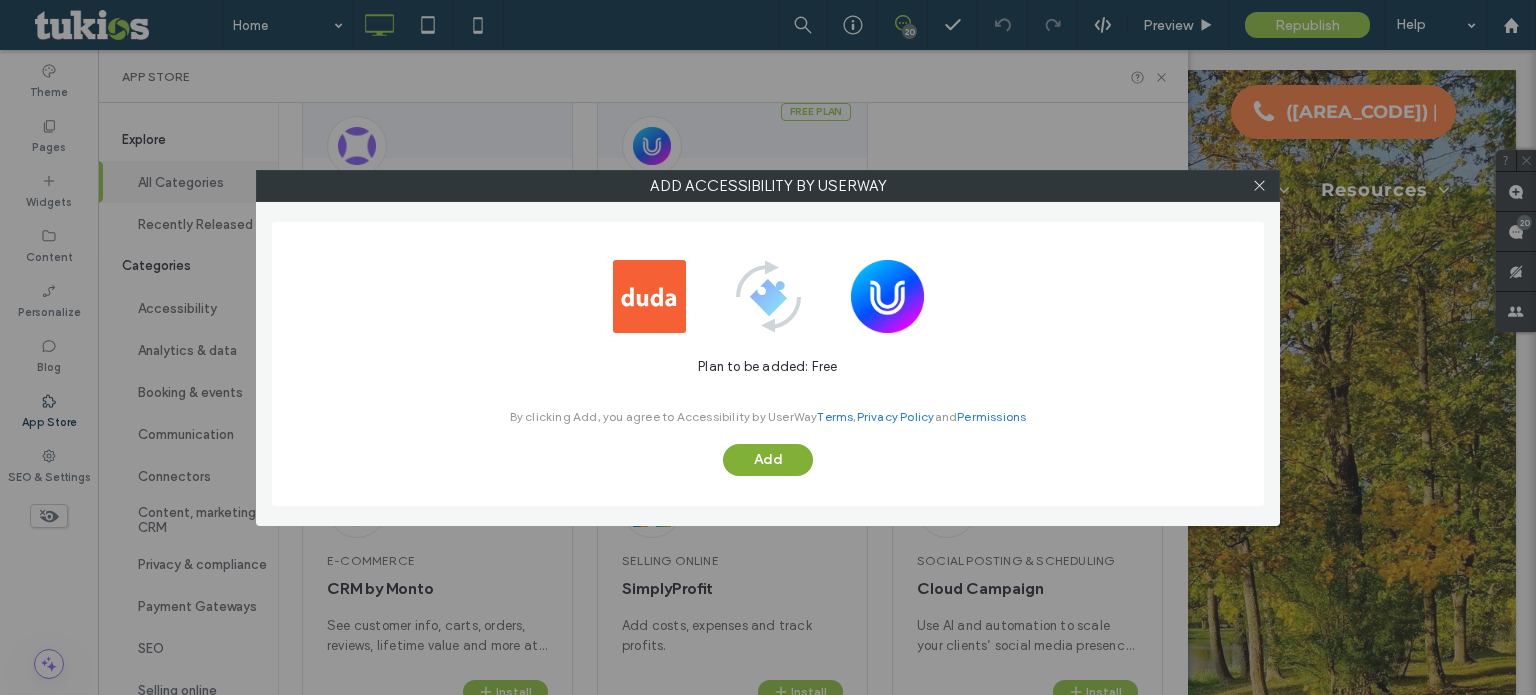 click on "Add" at bounding box center (768, 460) 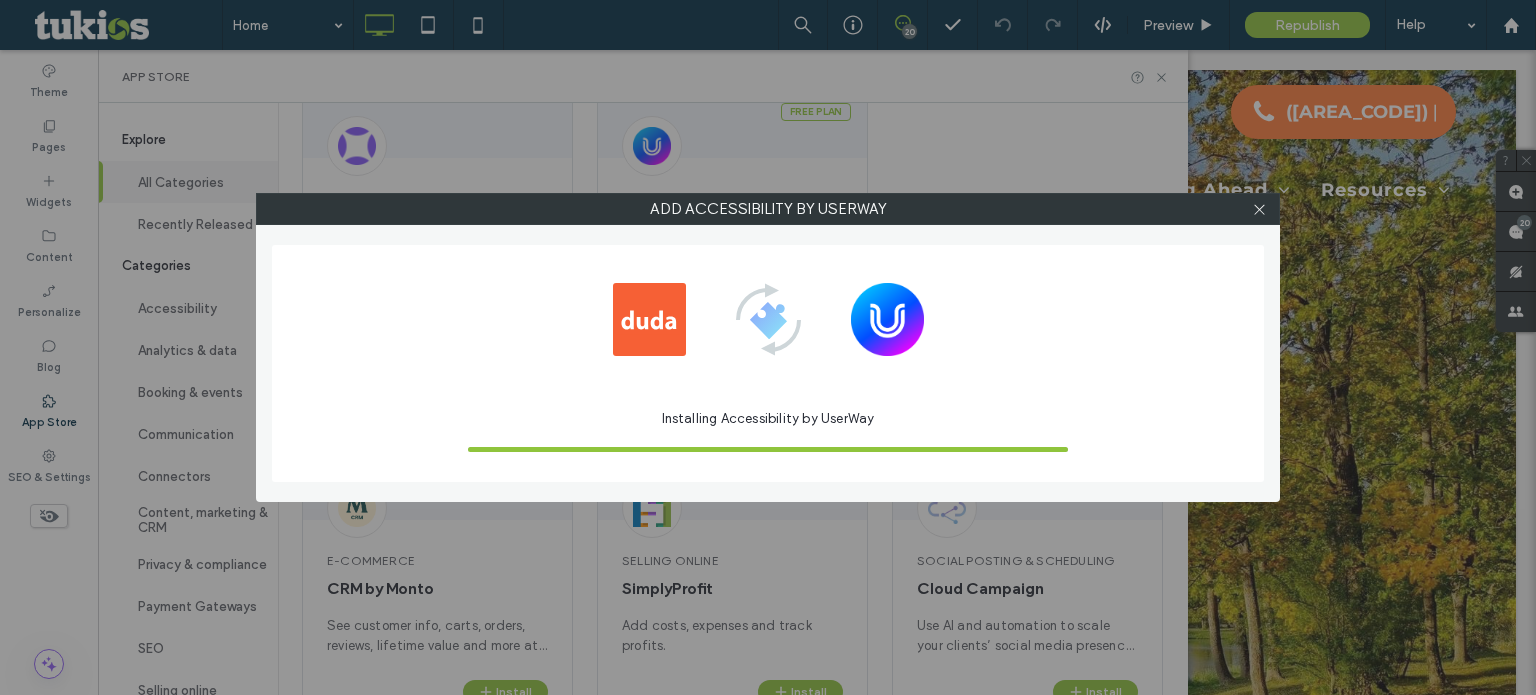 scroll, scrollTop: 0, scrollLeft: 0, axis: both 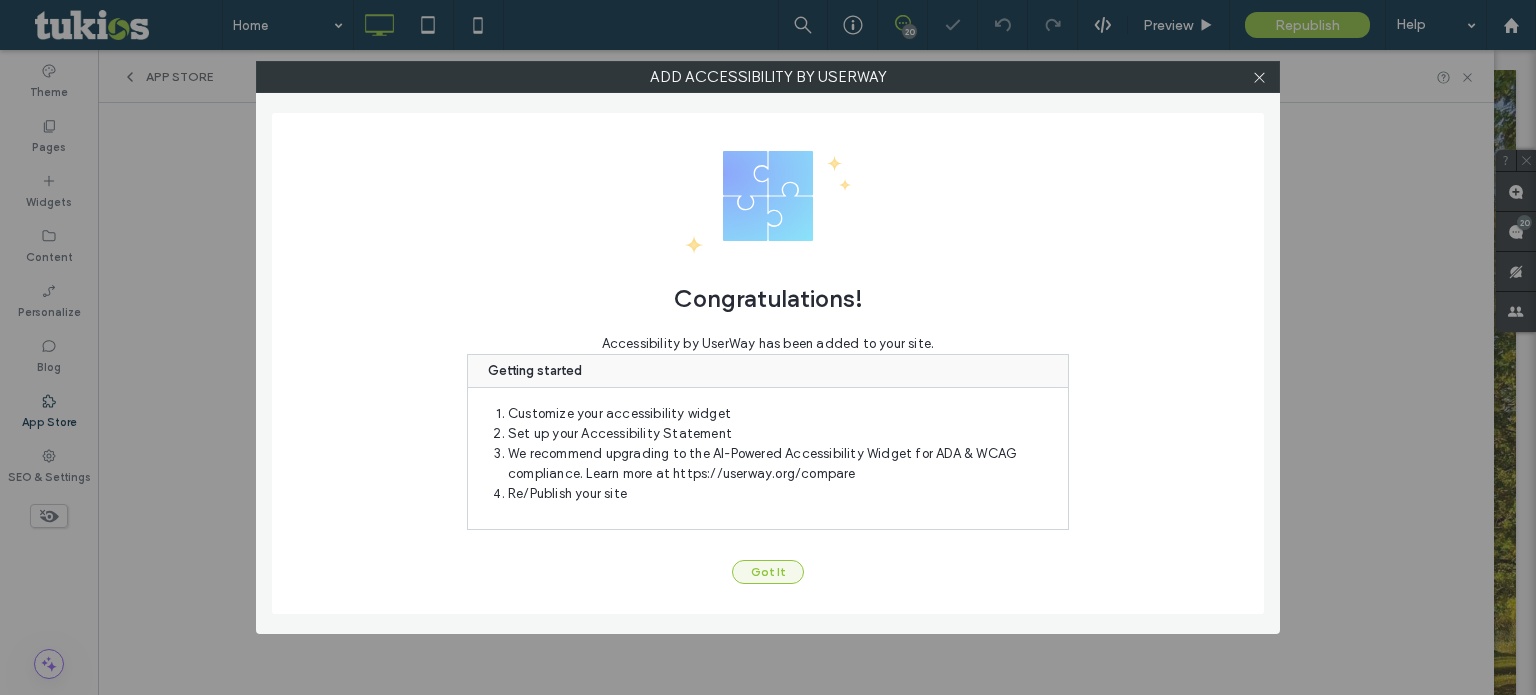click on "Got It" at bounding box center (768, 572) 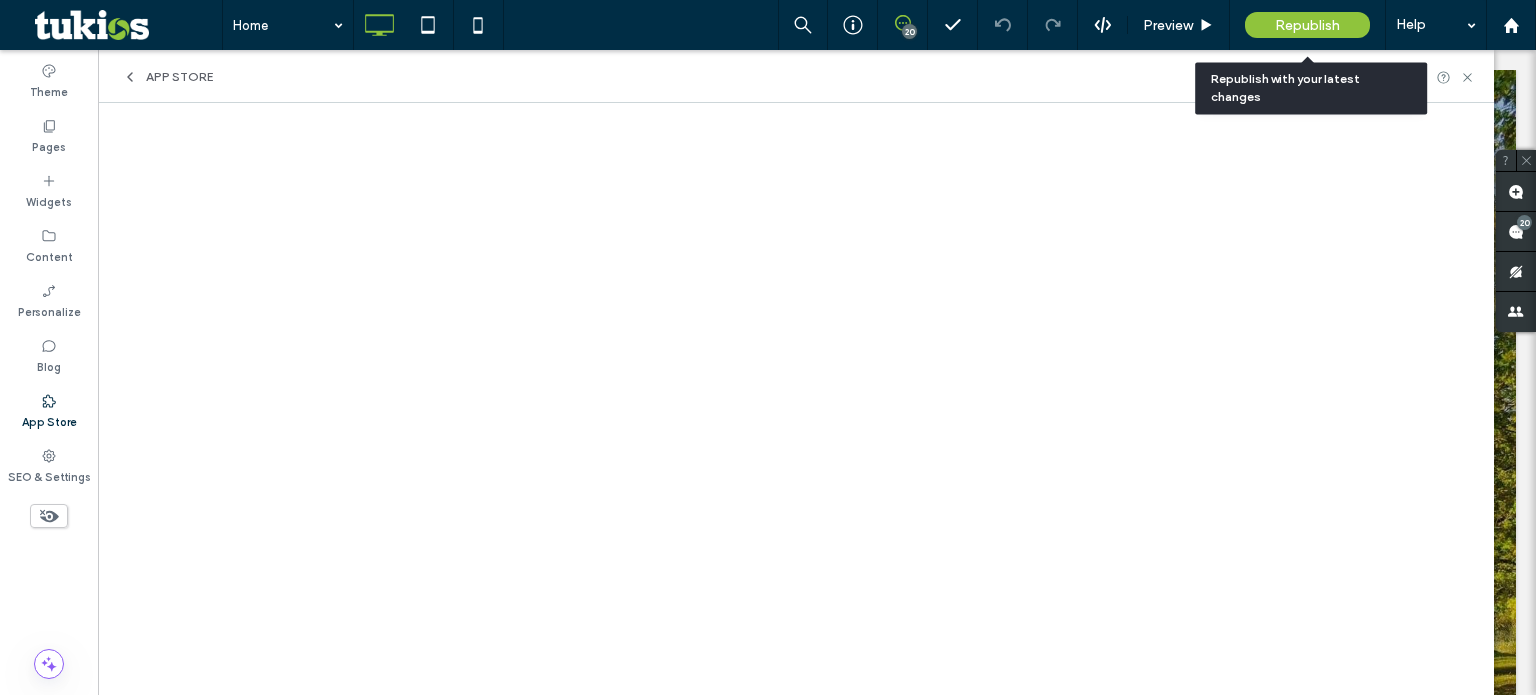 click on "Republish" at bounding box center (1307, 25) 